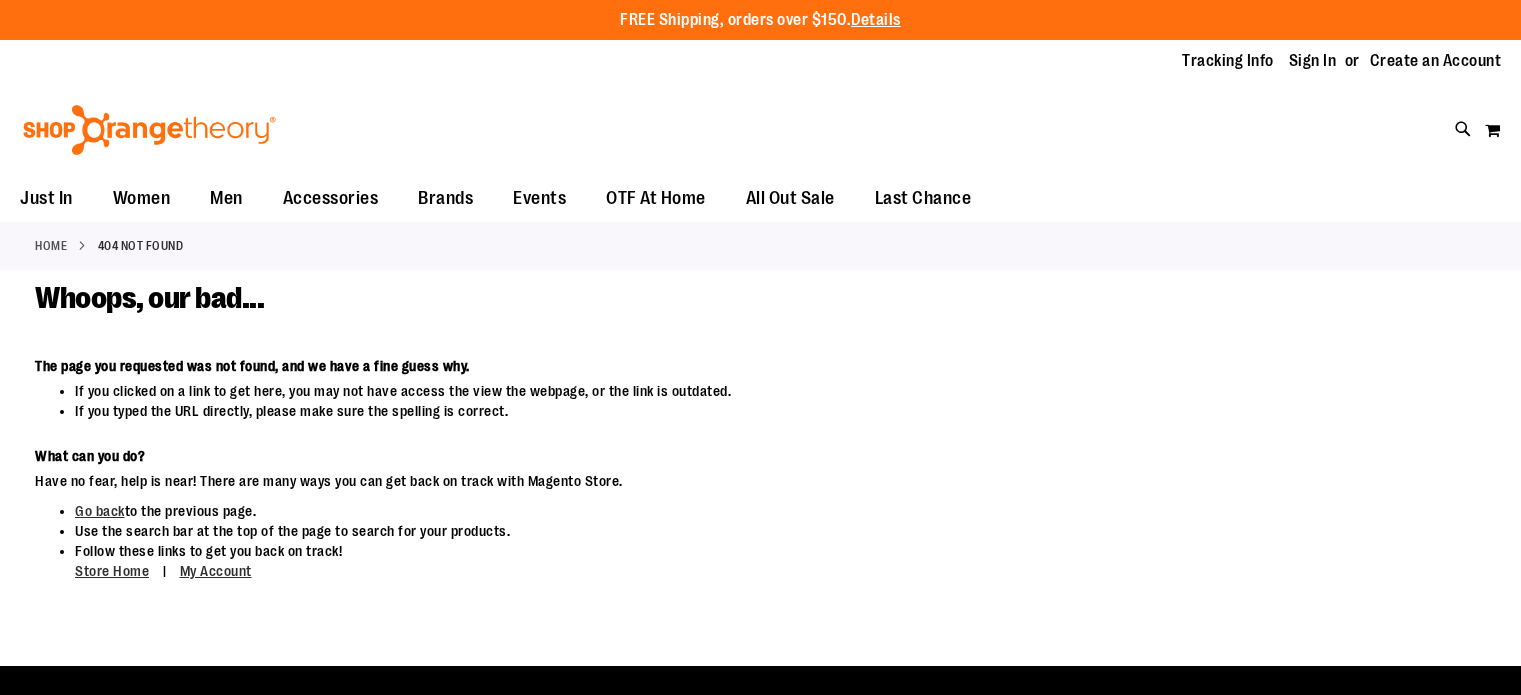 scroll, scrollTop: 0, scrollLeft: 0, axis: both 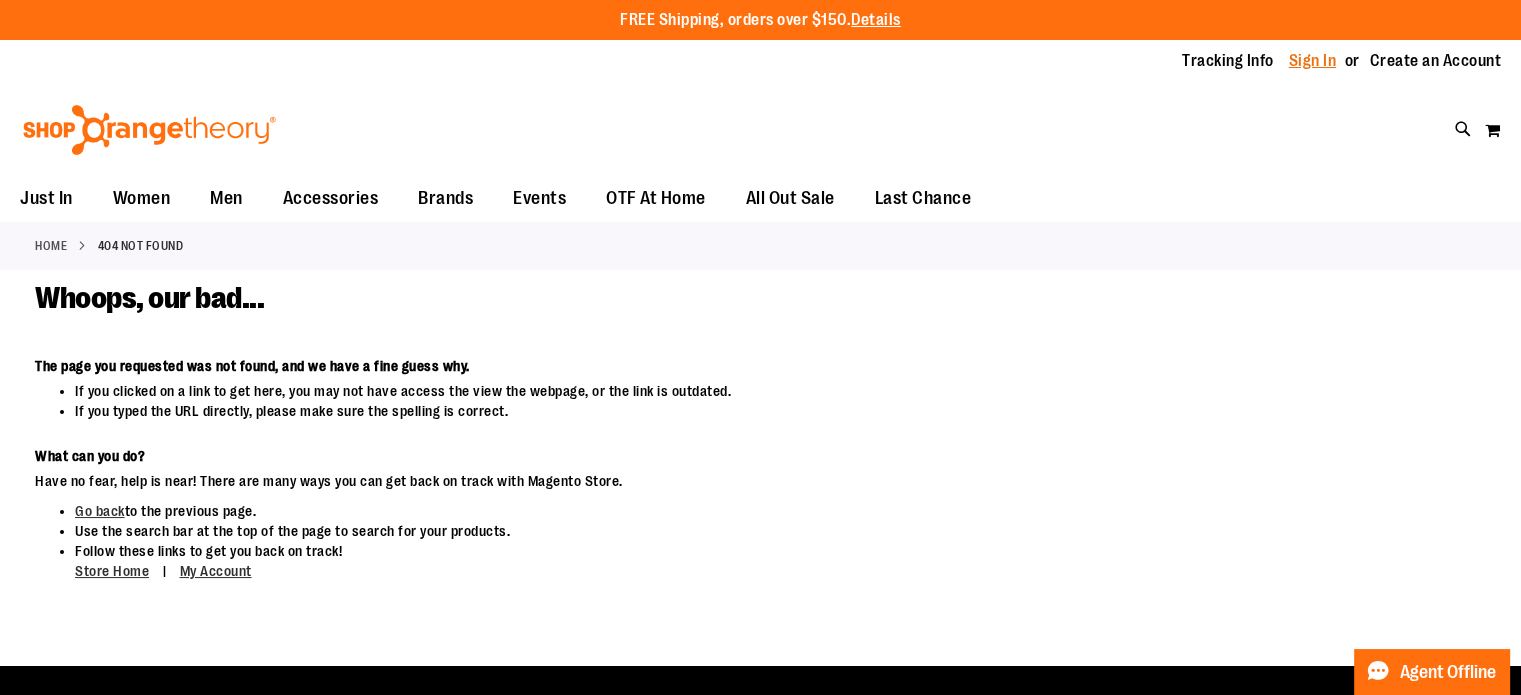 click on "Sign In" at bounding box center (1313, 61) 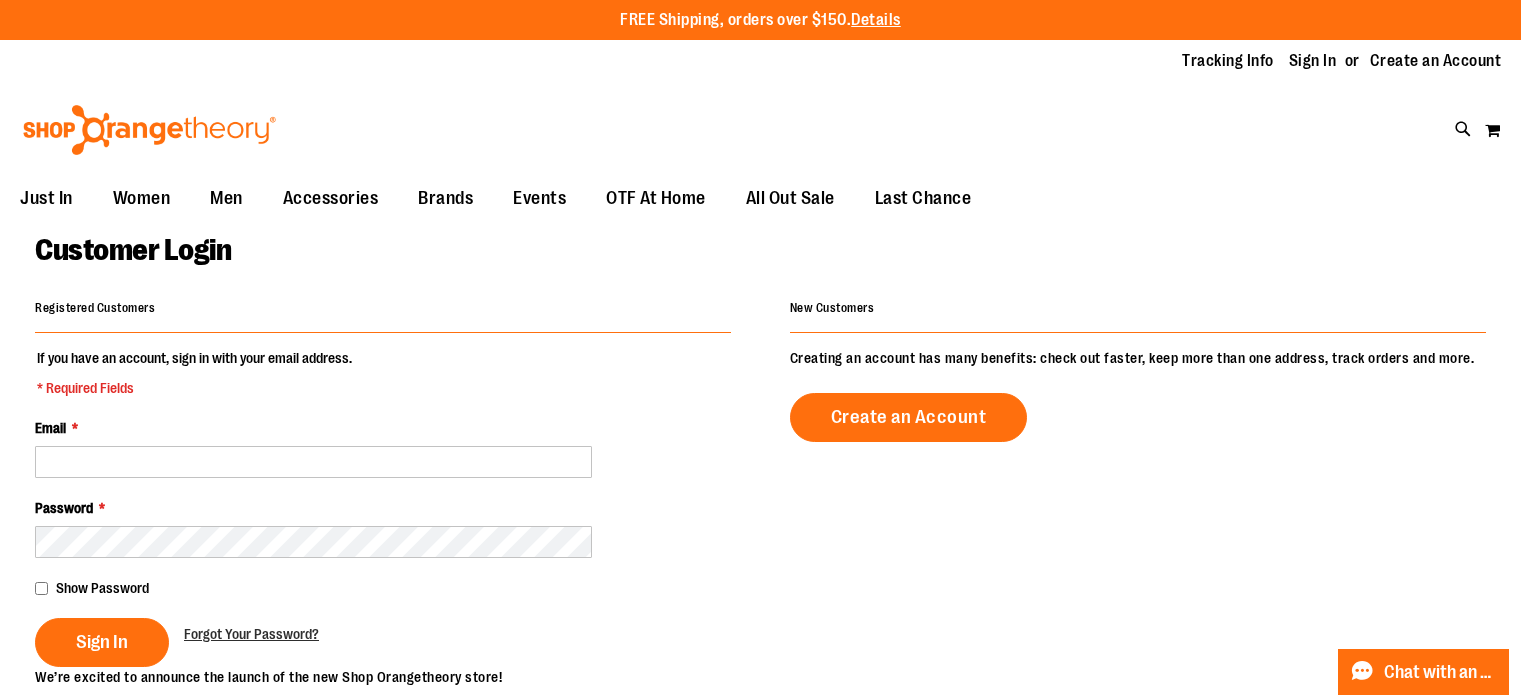 scroll, scrollTop: 0, scrollLeft: 0, axis: both 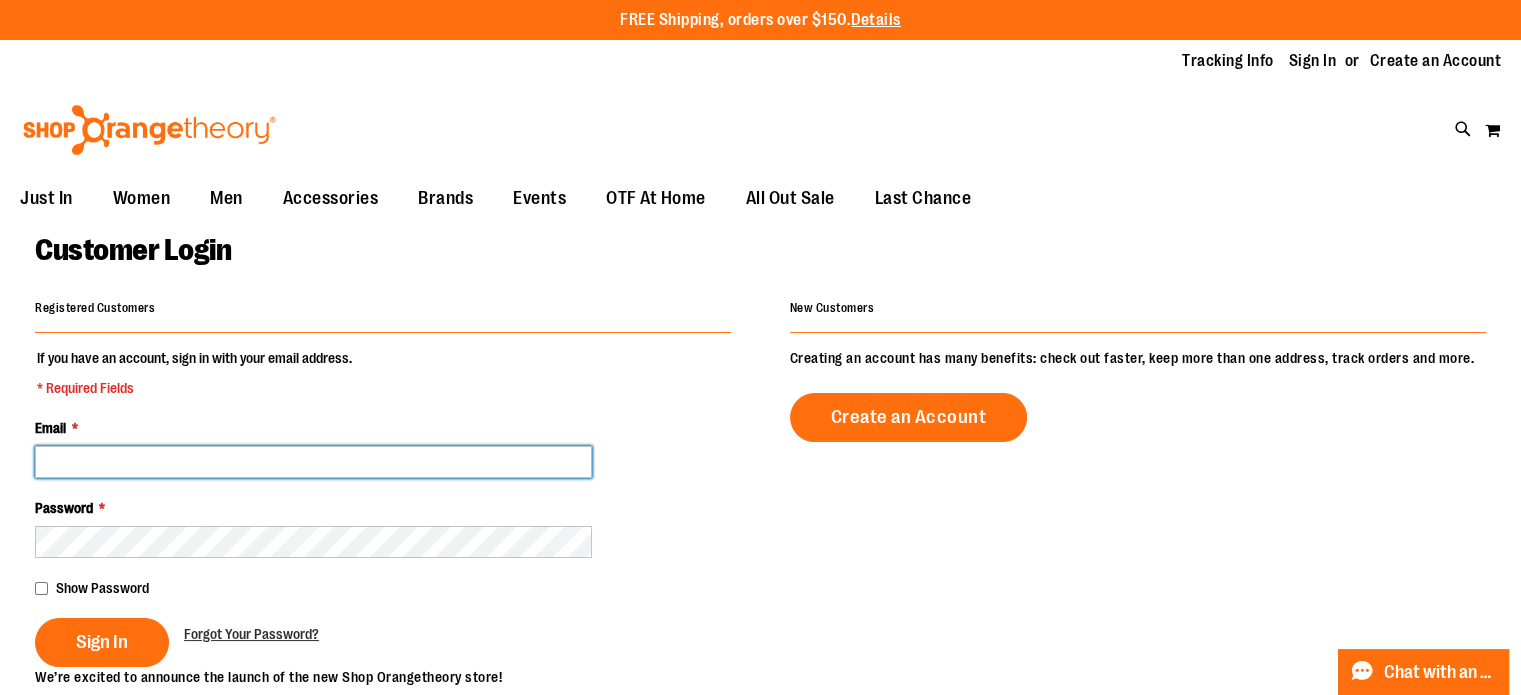 type on "**********" 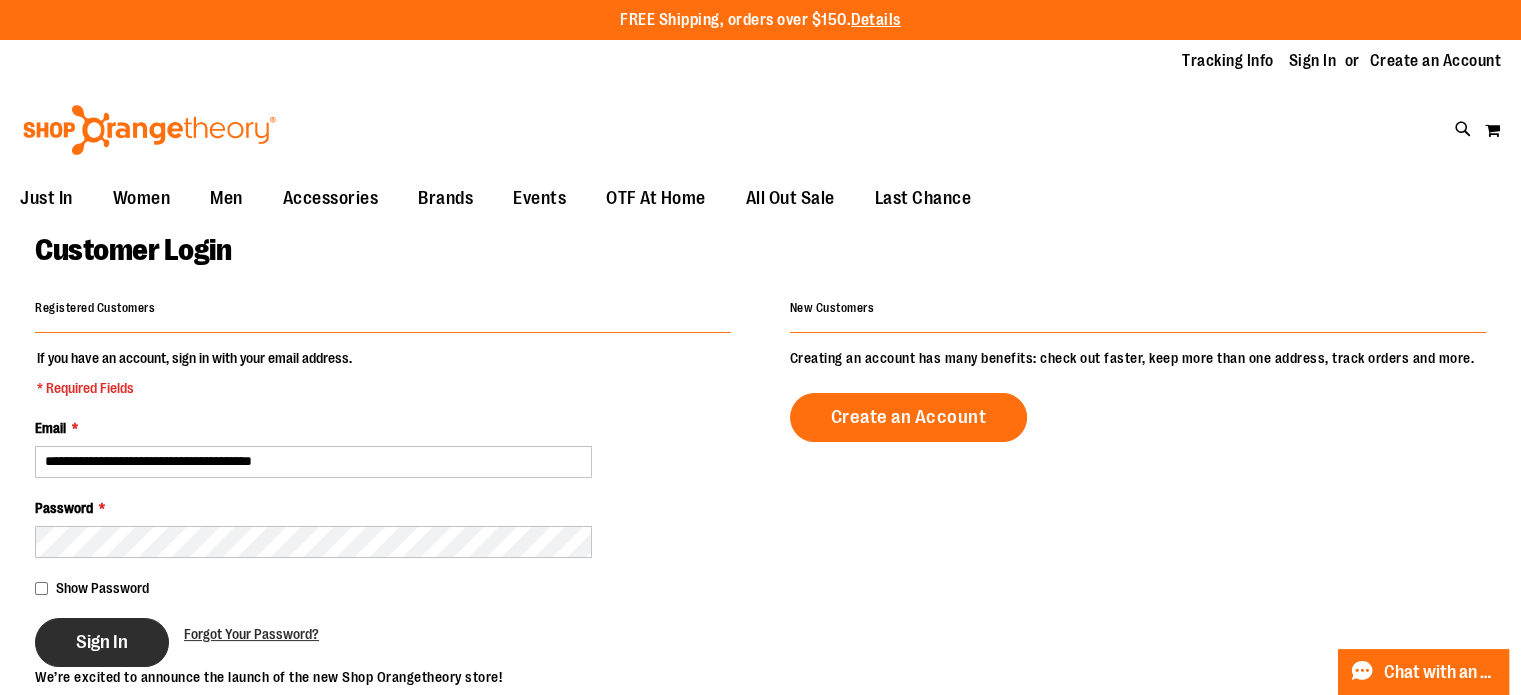 click on "Sign In" at bounding box center [102, 642] 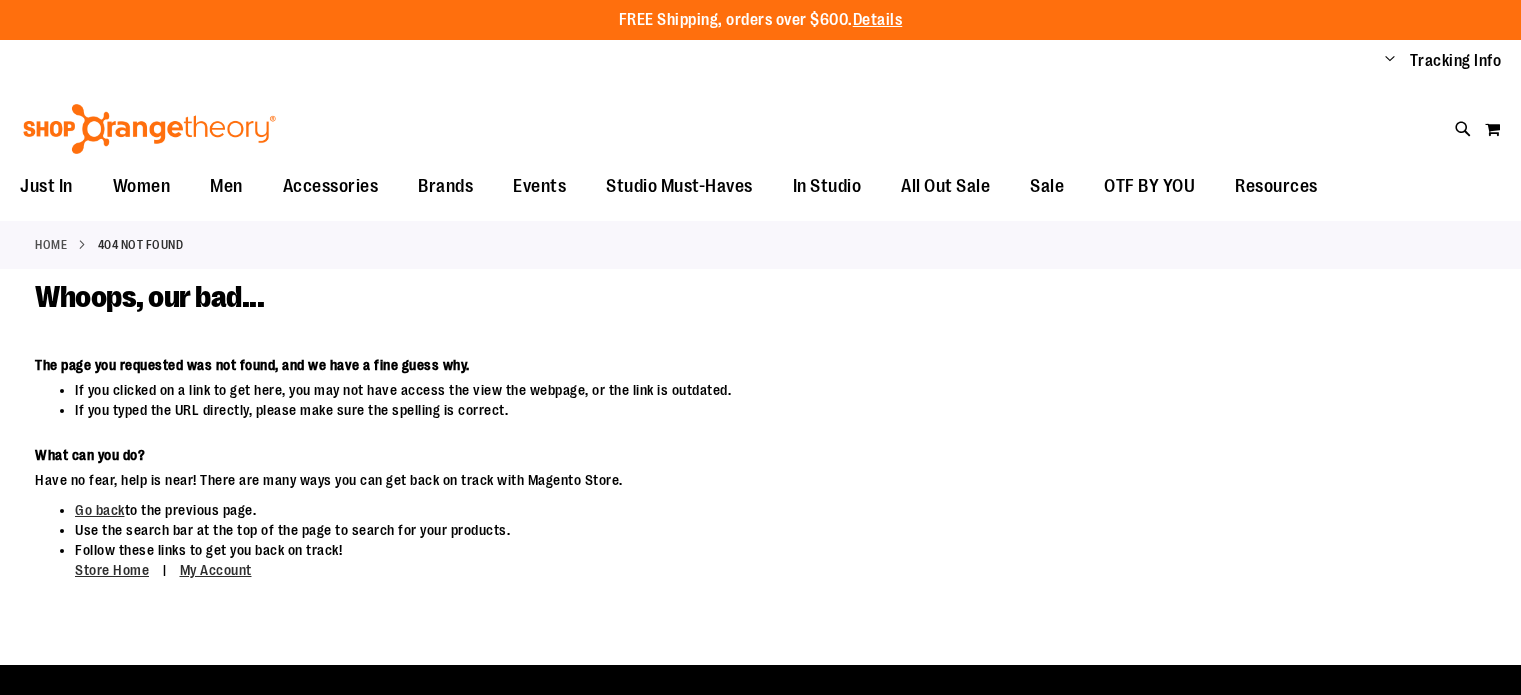 scroll, scrollTop: 0, scrollLeft: 0, axis: both 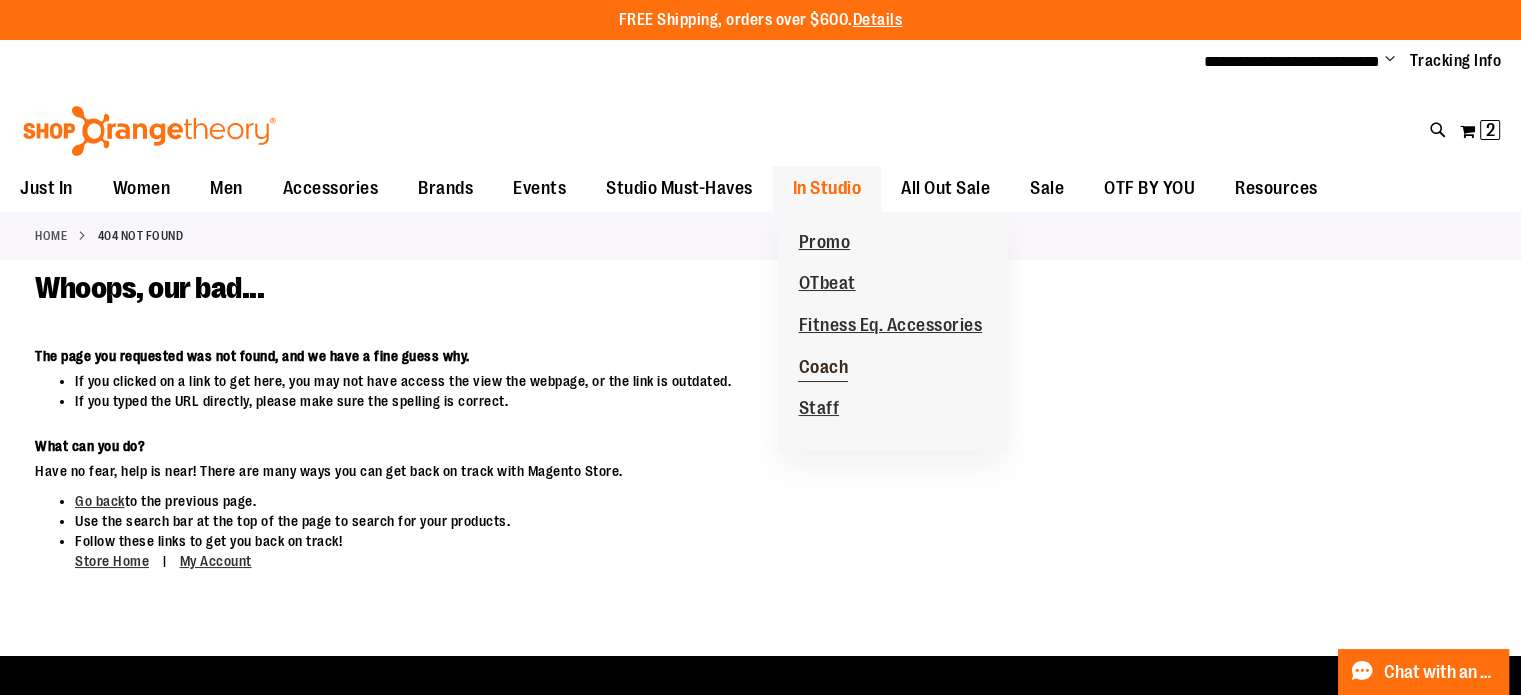 click on "Coach" at bounding box center [823, 369] 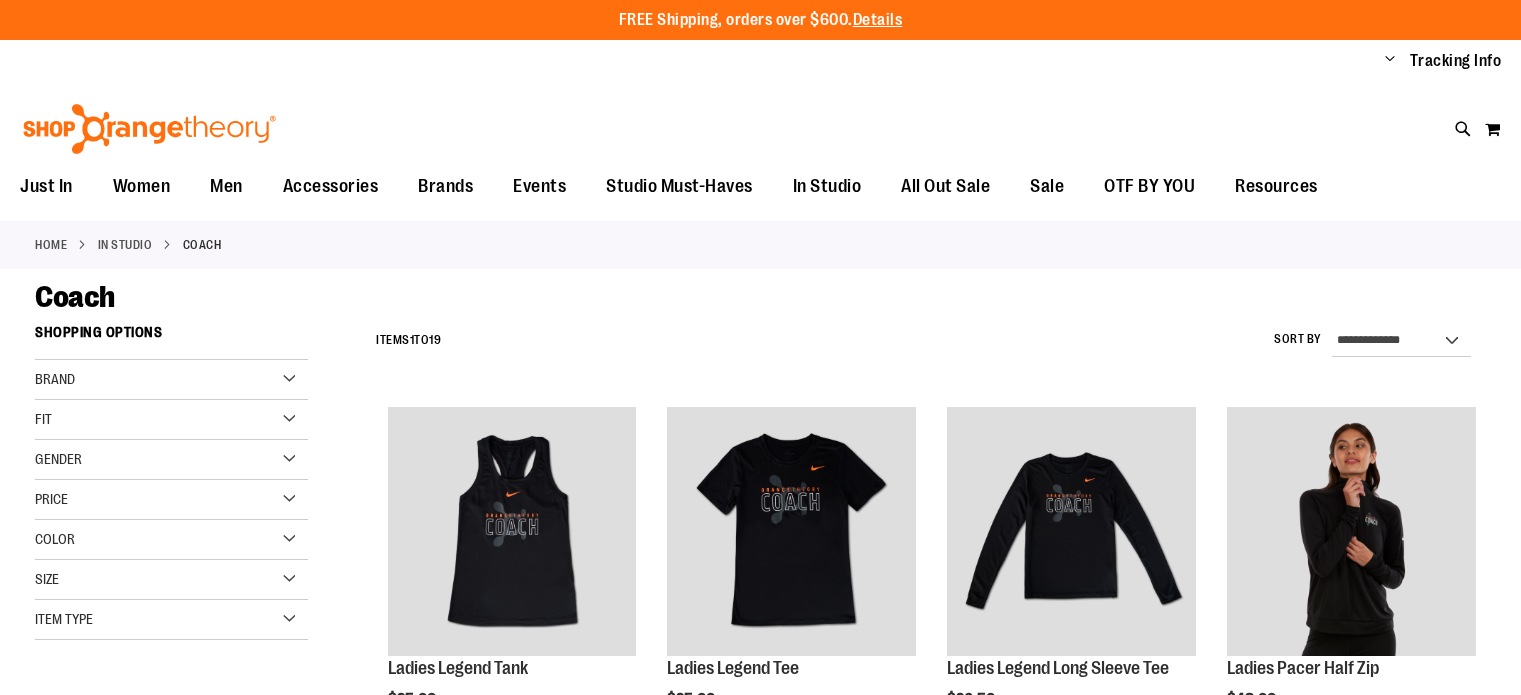 scroll, scrollTop: 0, scrollLeft: 0, axis: both 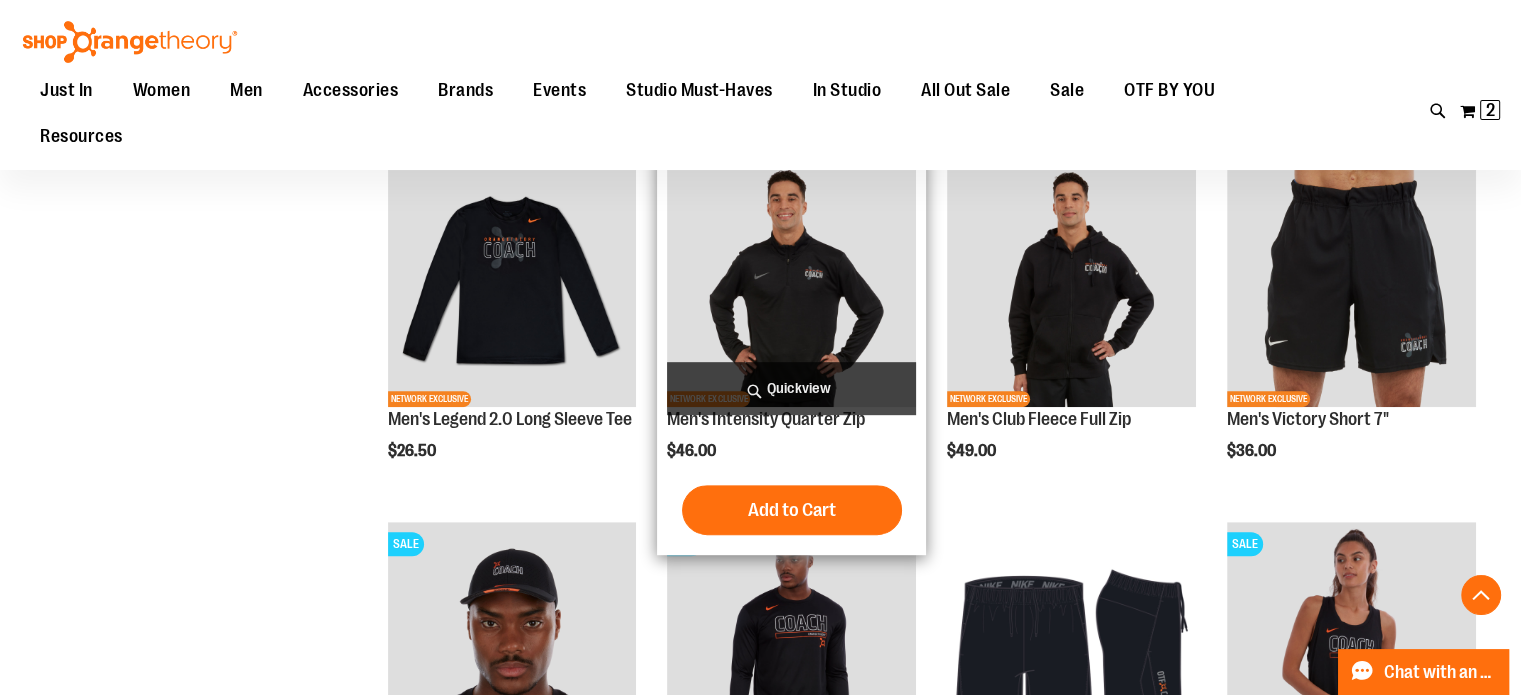 click at bounding box center [791, 283] 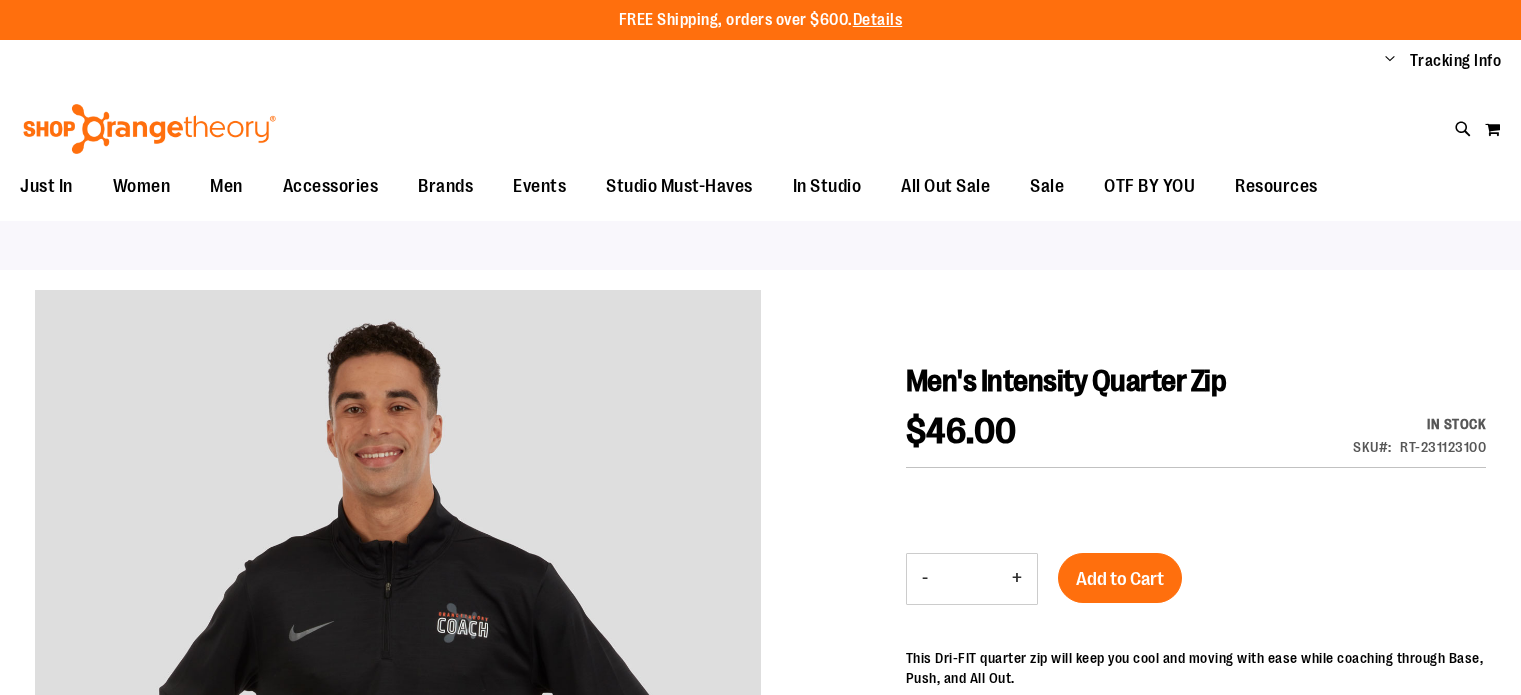scroll, scrollTop: 0, scrollLeft: 0, axis: both 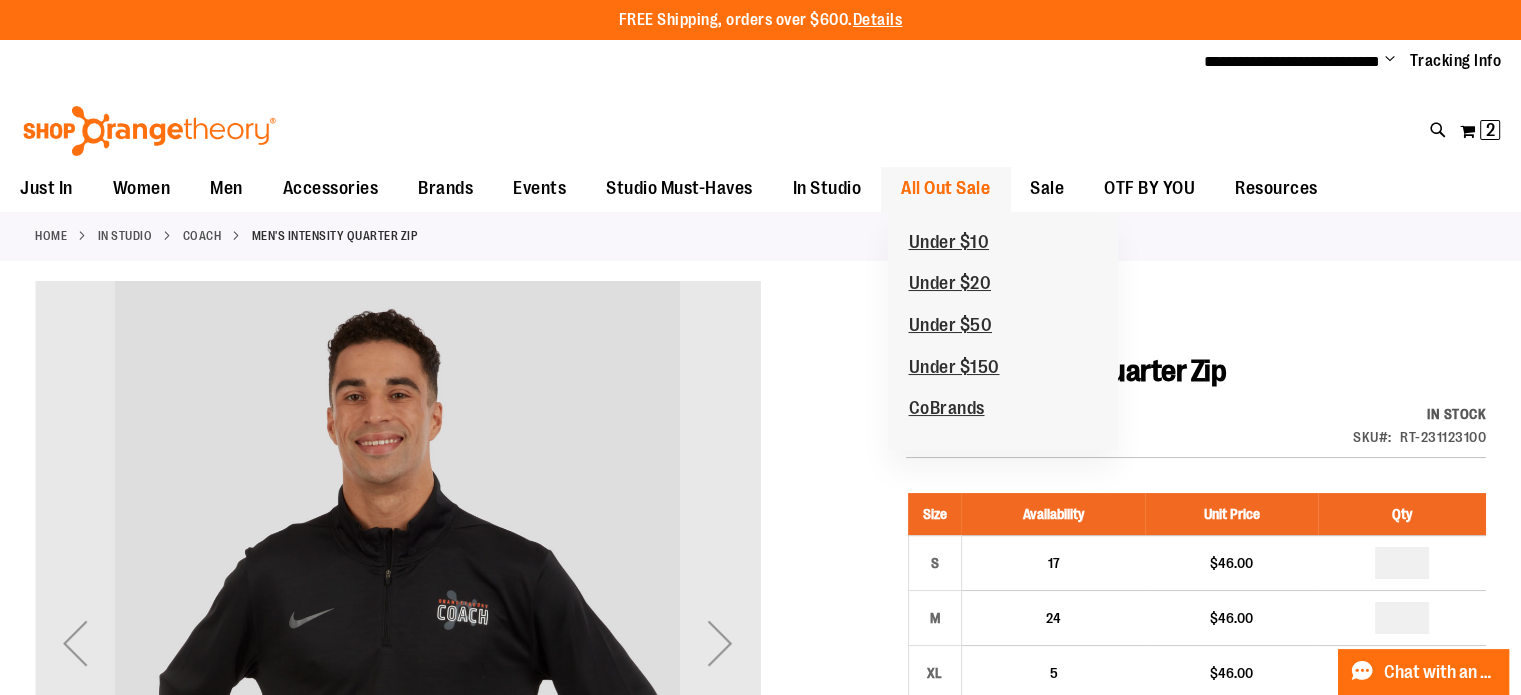 click on "All Out Sale" at bounding box center [945, 188] 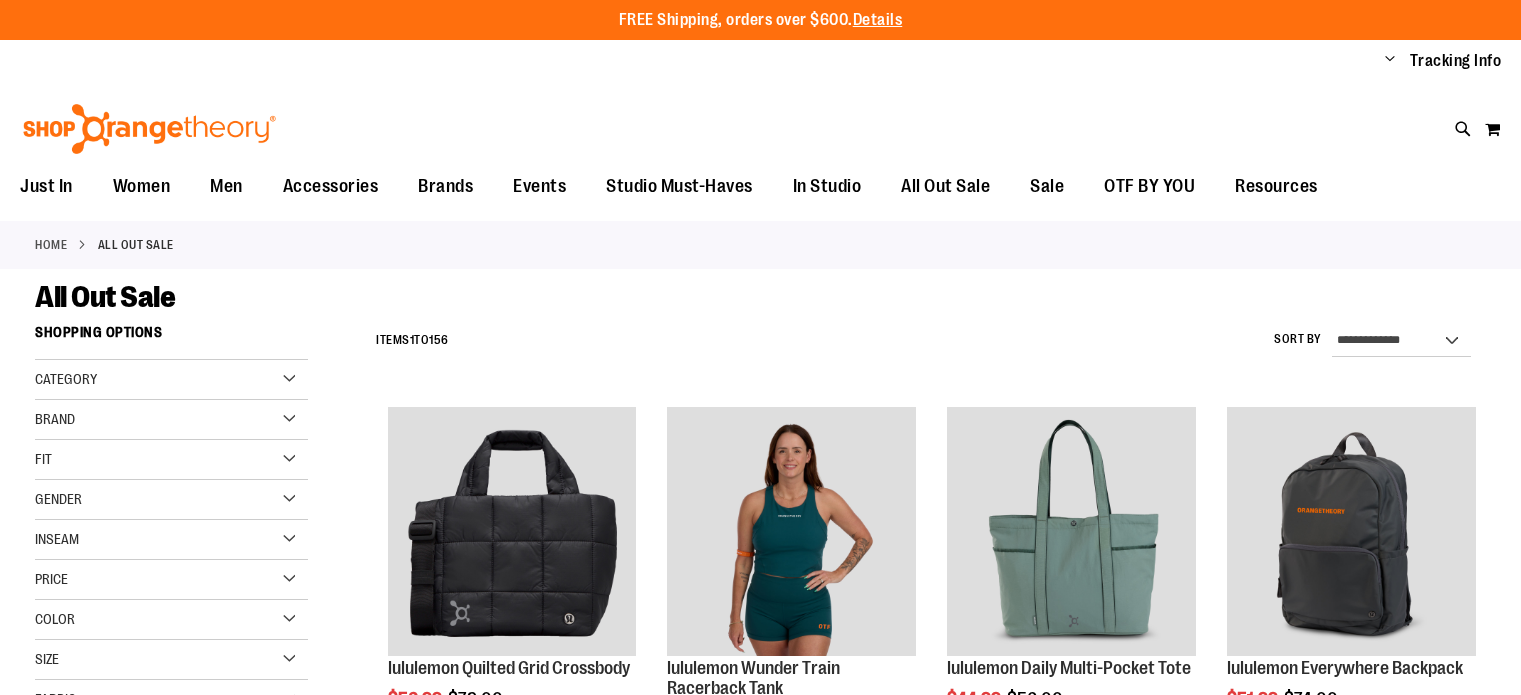 scroll, scrollTop: 0, scrollLeft: 0, axis: both 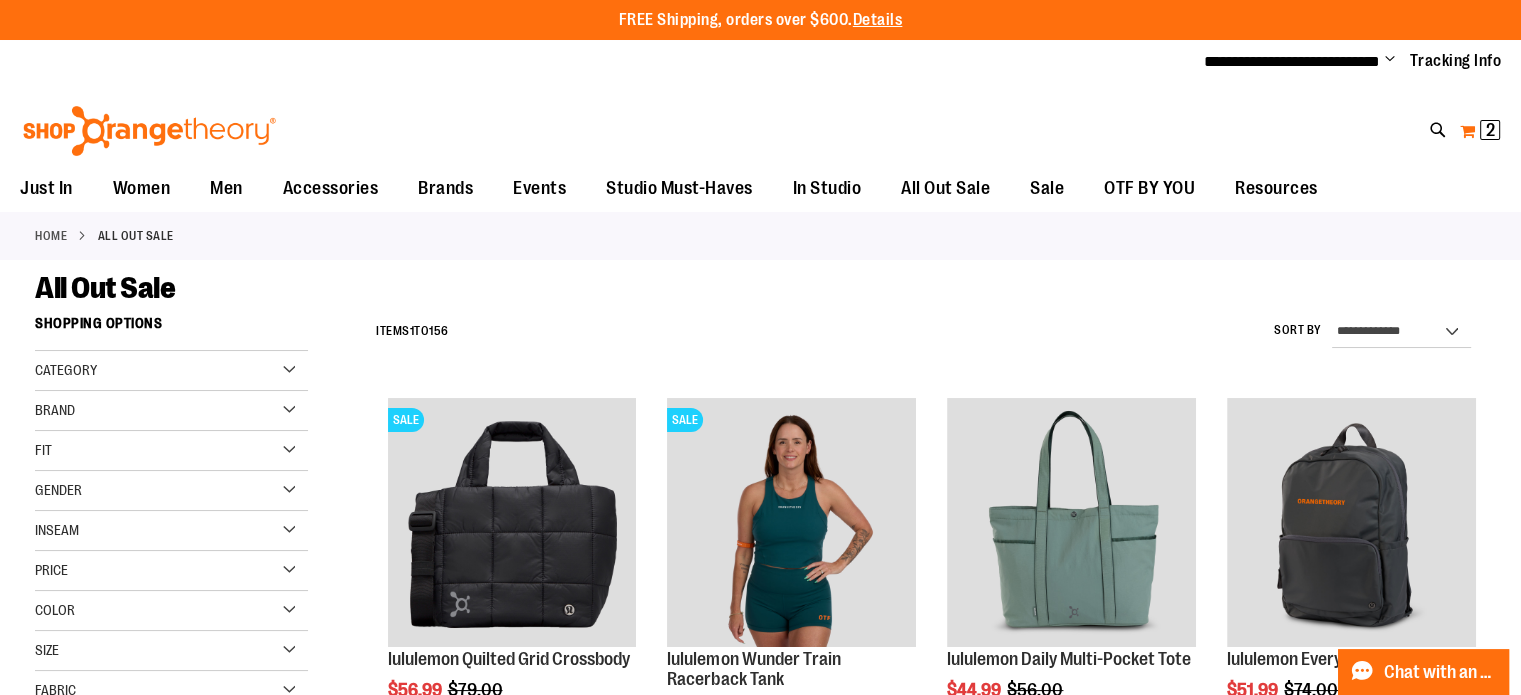 click on "My Cart
2
2
items" at bounding box center (1480, 131) 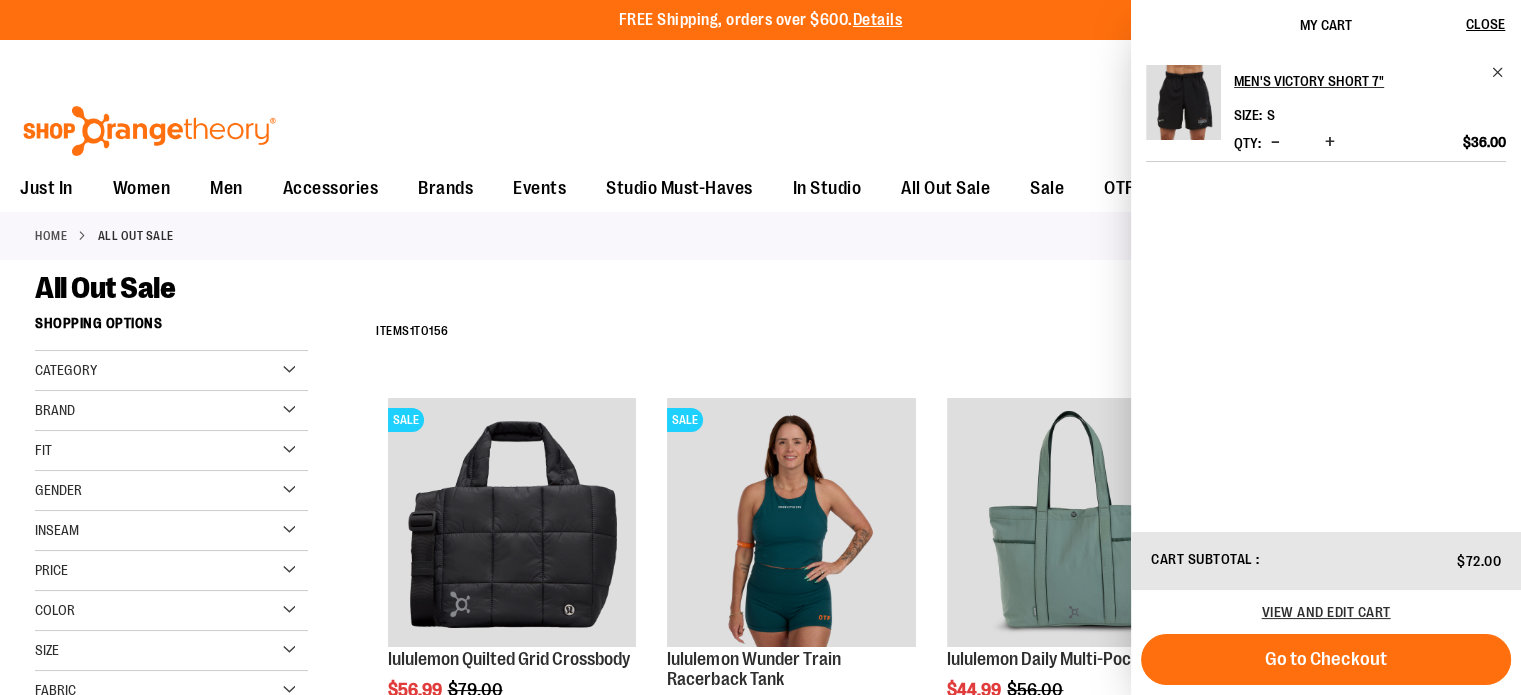 click at bounding box center [1275, 142] 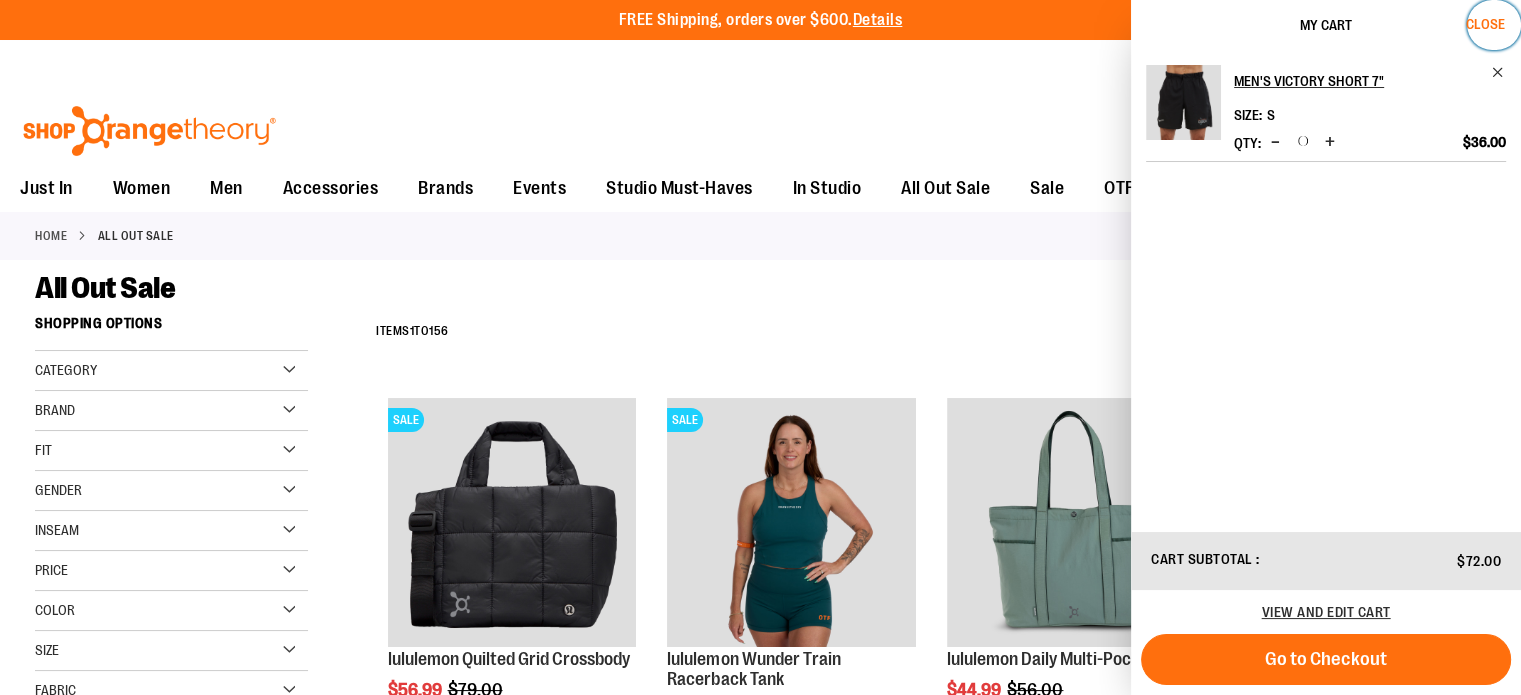 click on "Close" at bounding box center [1485, 24] 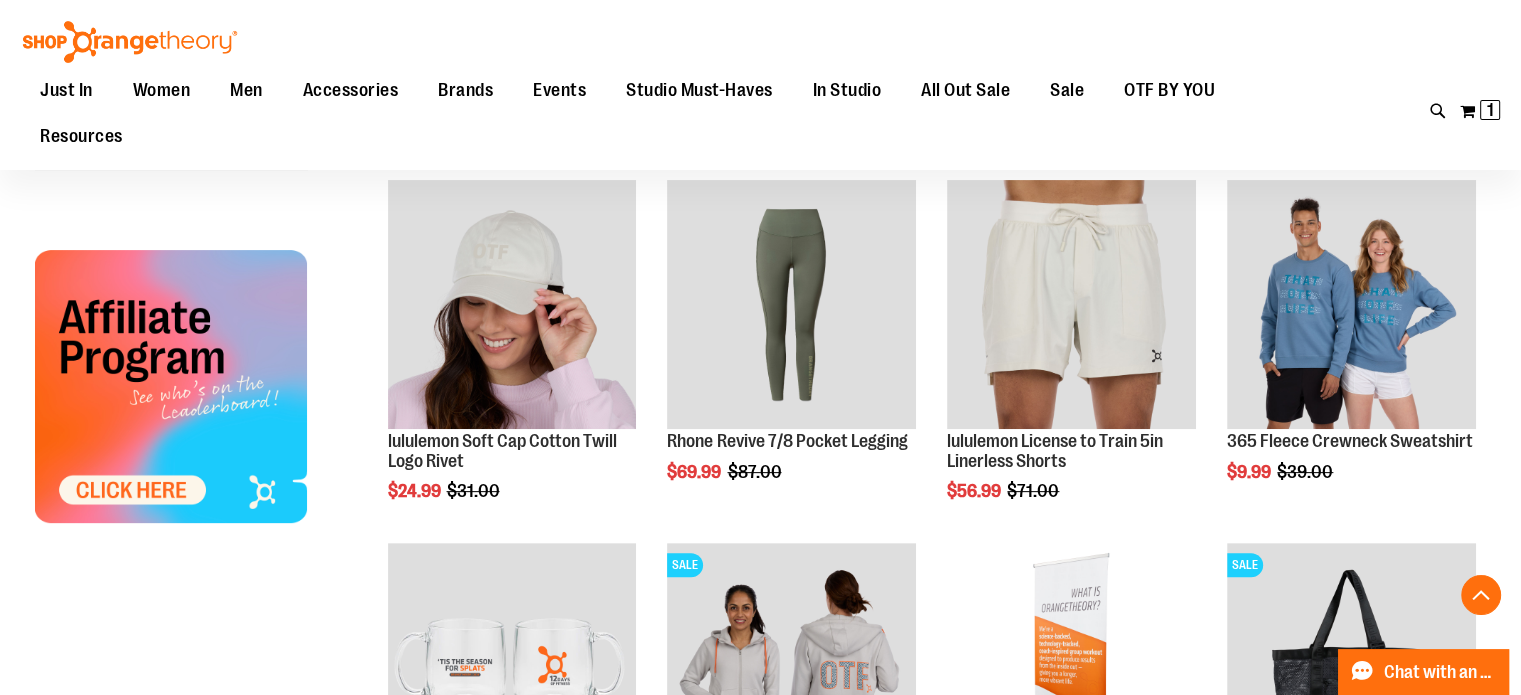 scroll, scrollTop: 727, scrollLeft: 0, axis: vertical 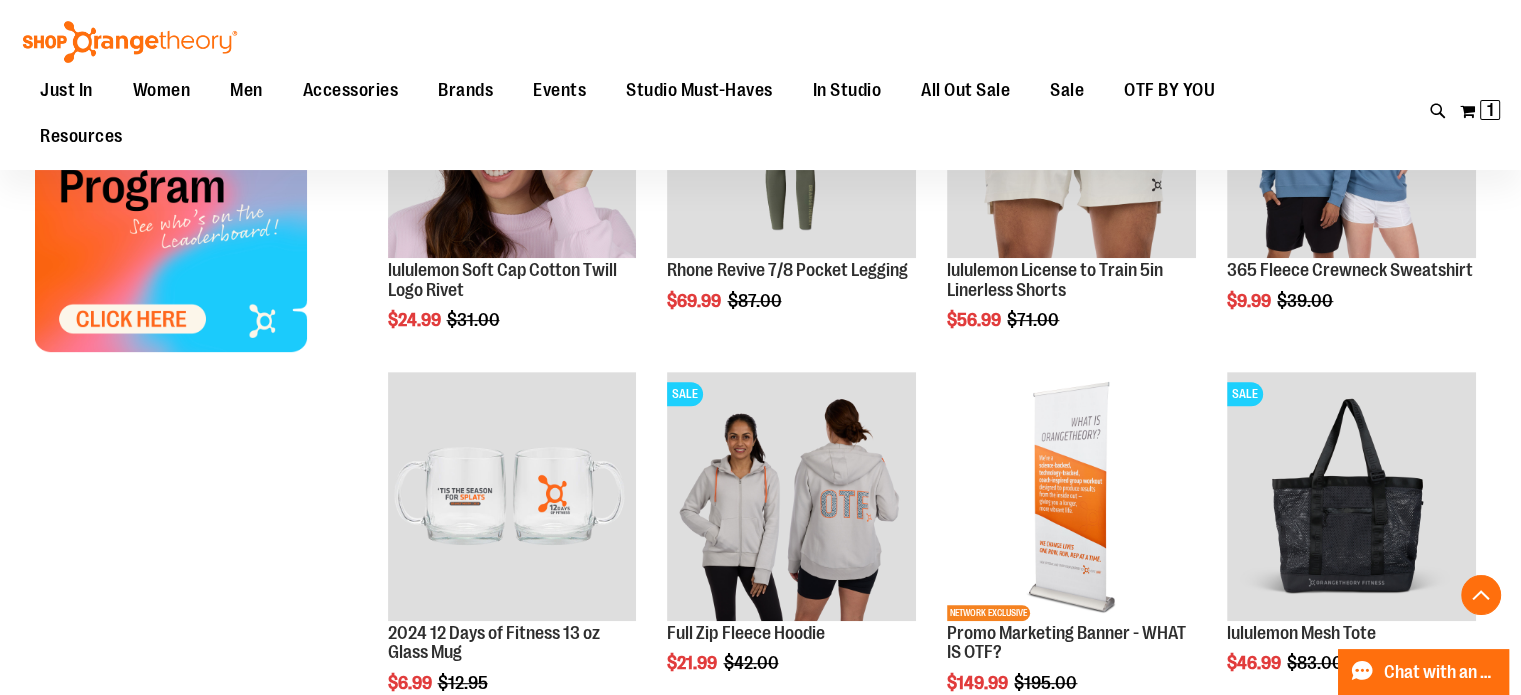 click at bounding box center (171, 215) 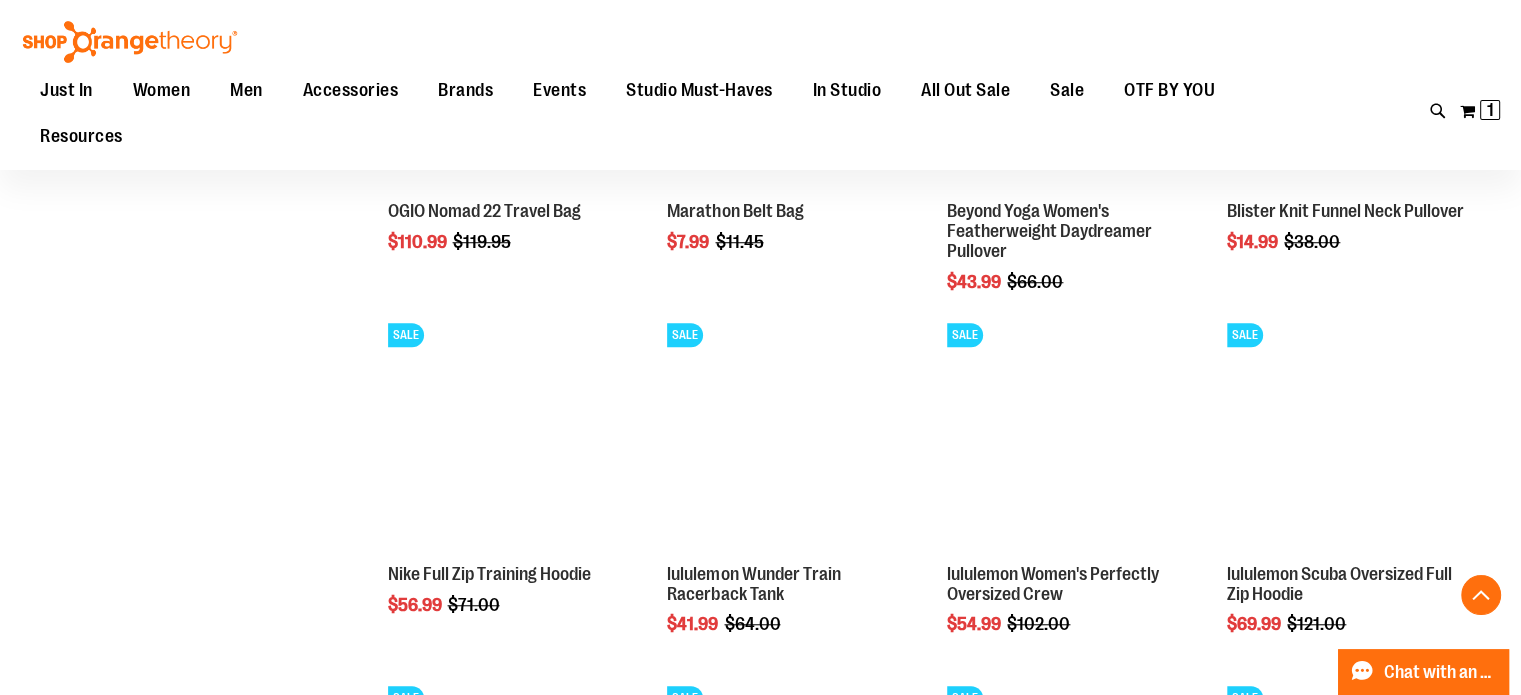 scroll, scrollTop: 1531, scrollLeft: 0, axis: vertical 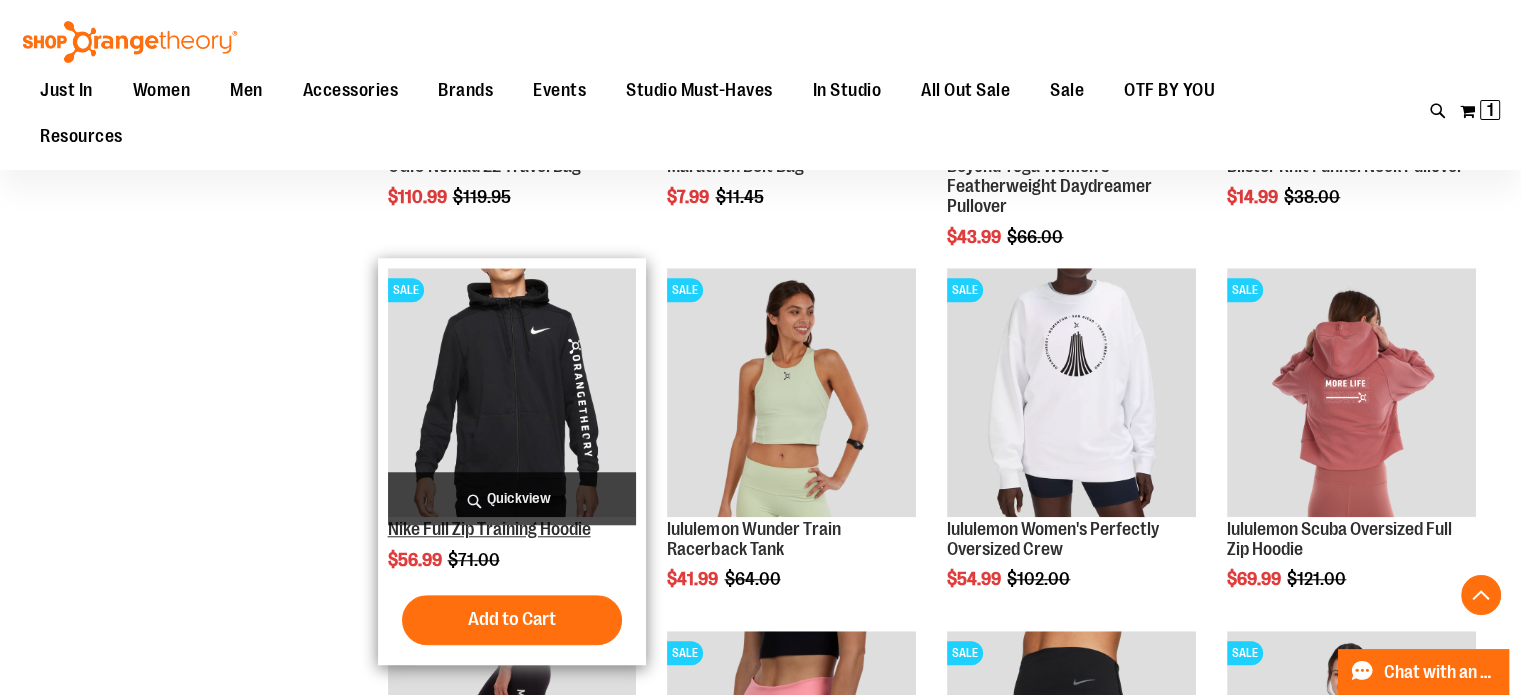click on "Nike Full Zip Training Hoodie" at bounding box center (489, 529) 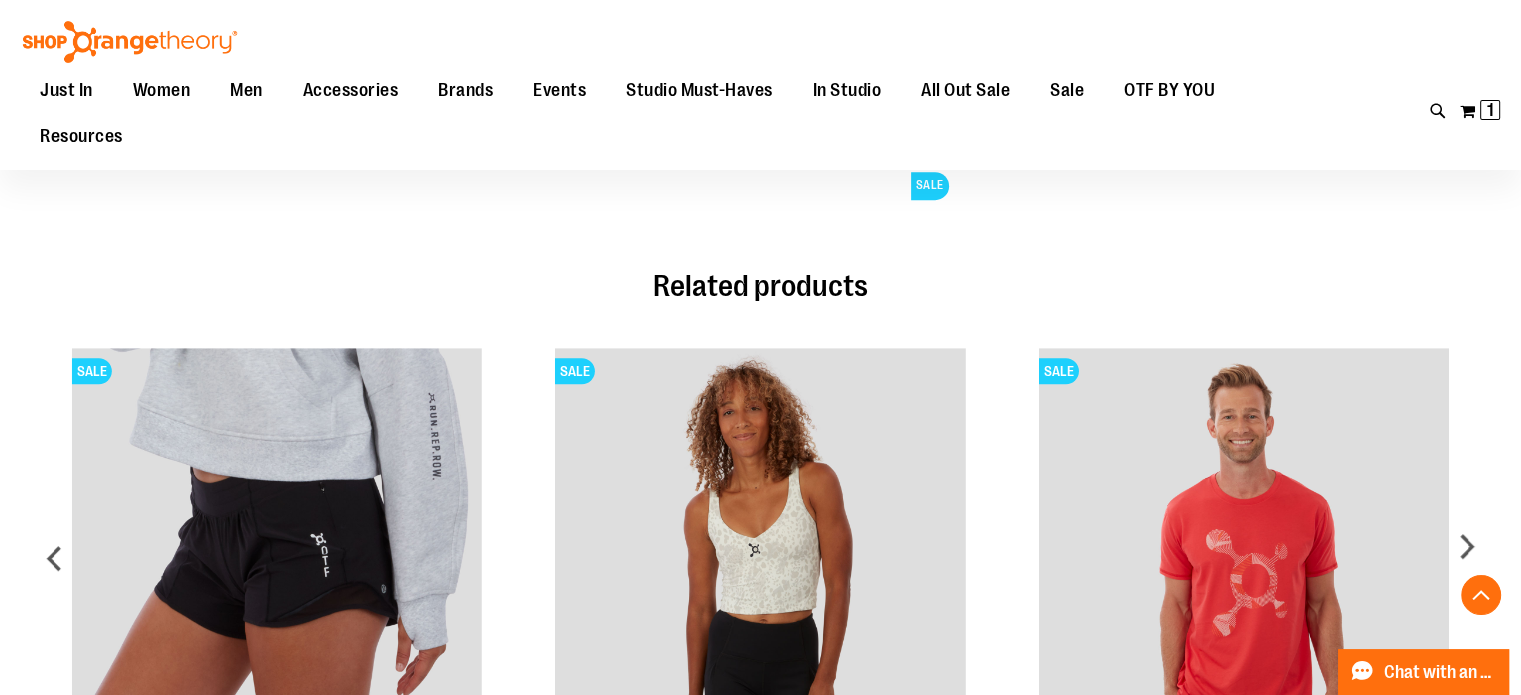 scroll, scrollTop: 1114, scrollLeft: 0, axis: vertical 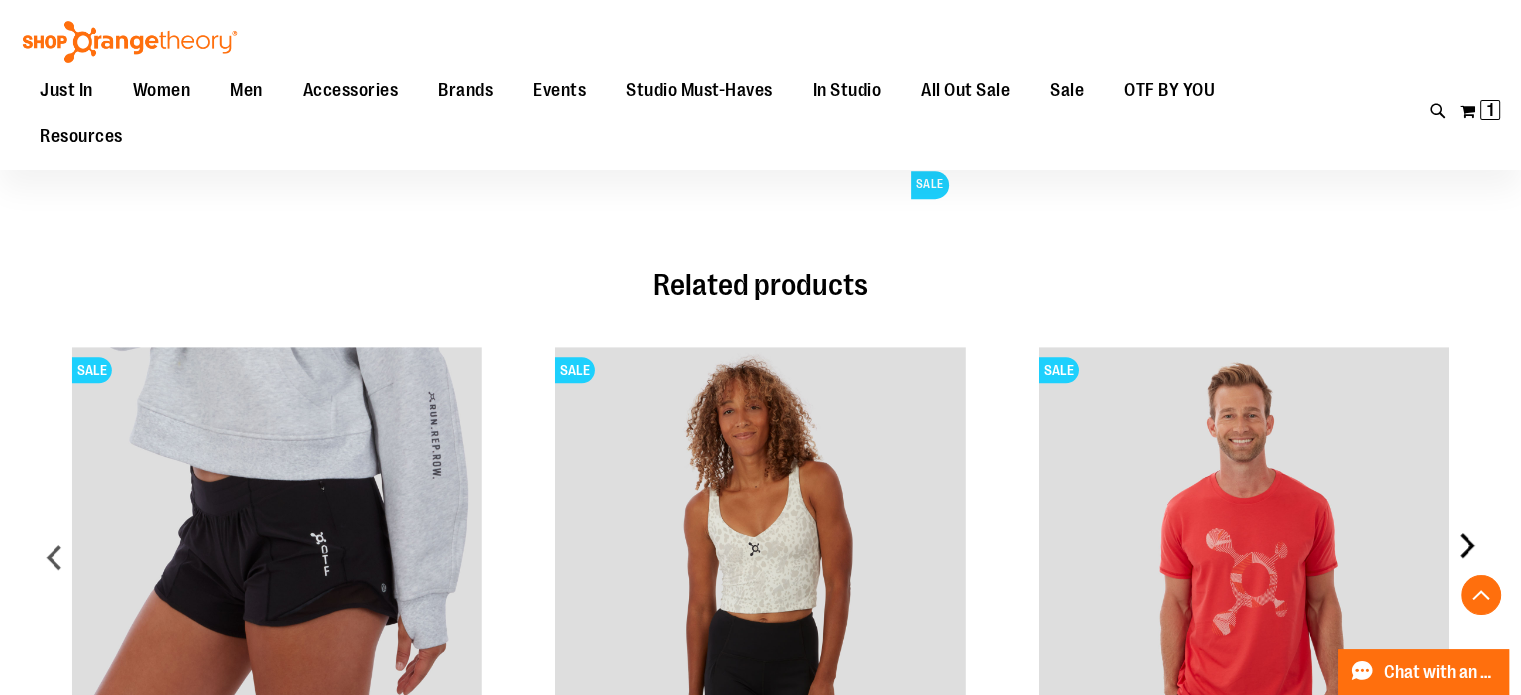 click on "next" at bounding box center (1466, 565) 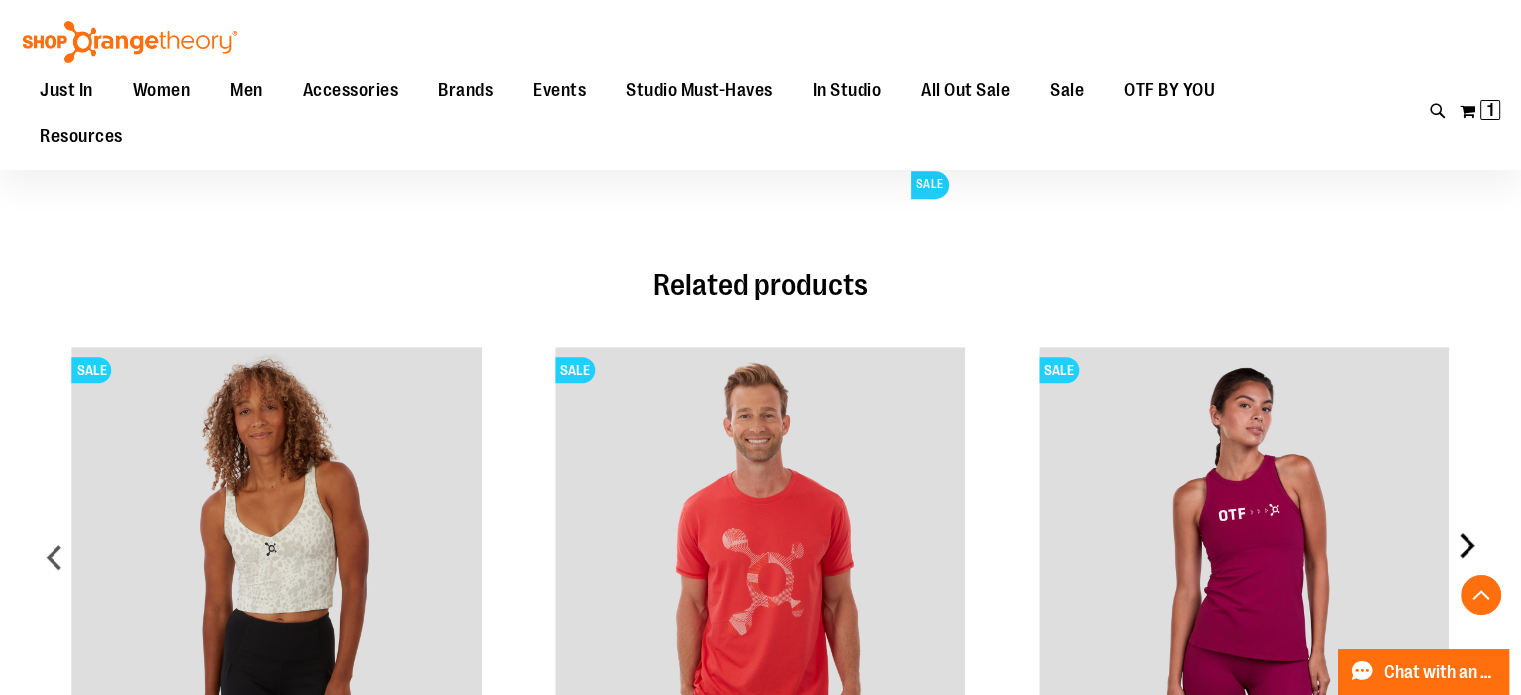 click on "next" at bounding box center [1466, 565] 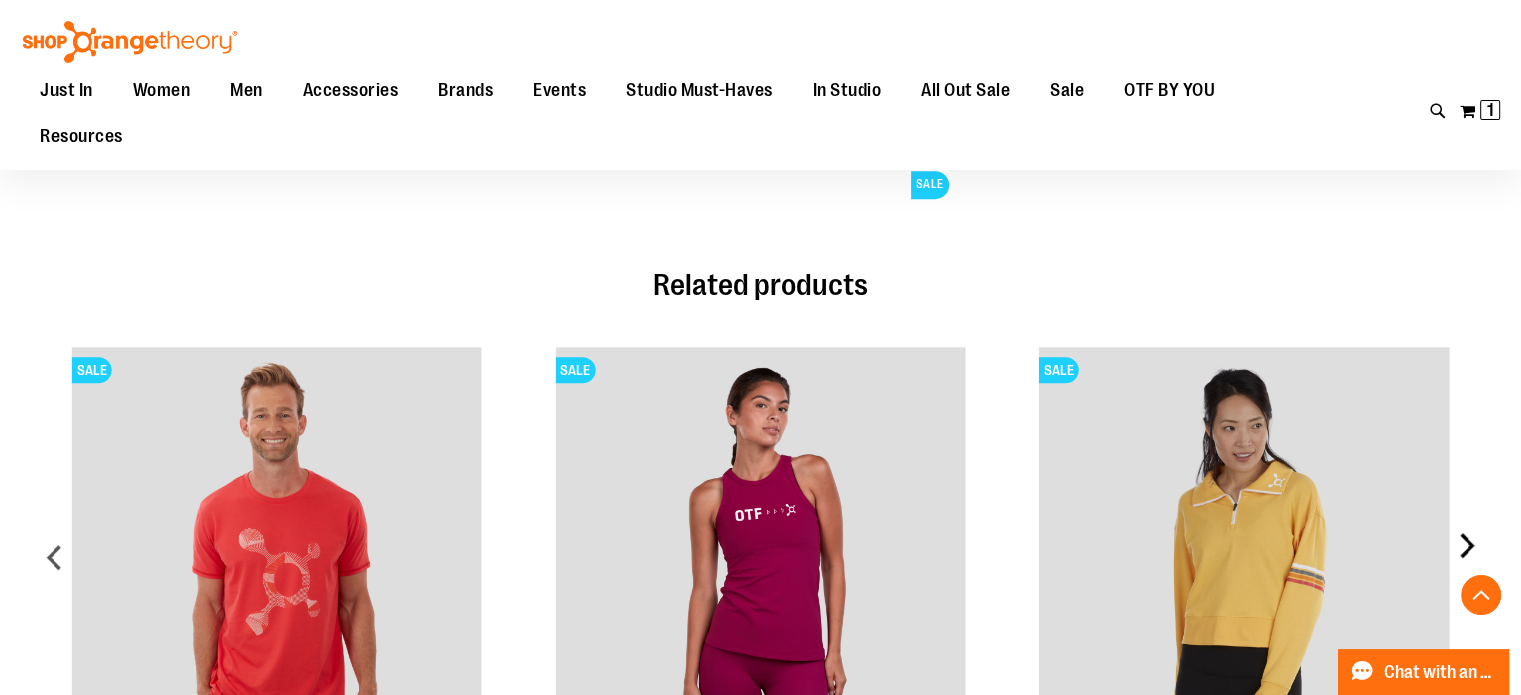 click on "next" at bounding box center (1466, 565) 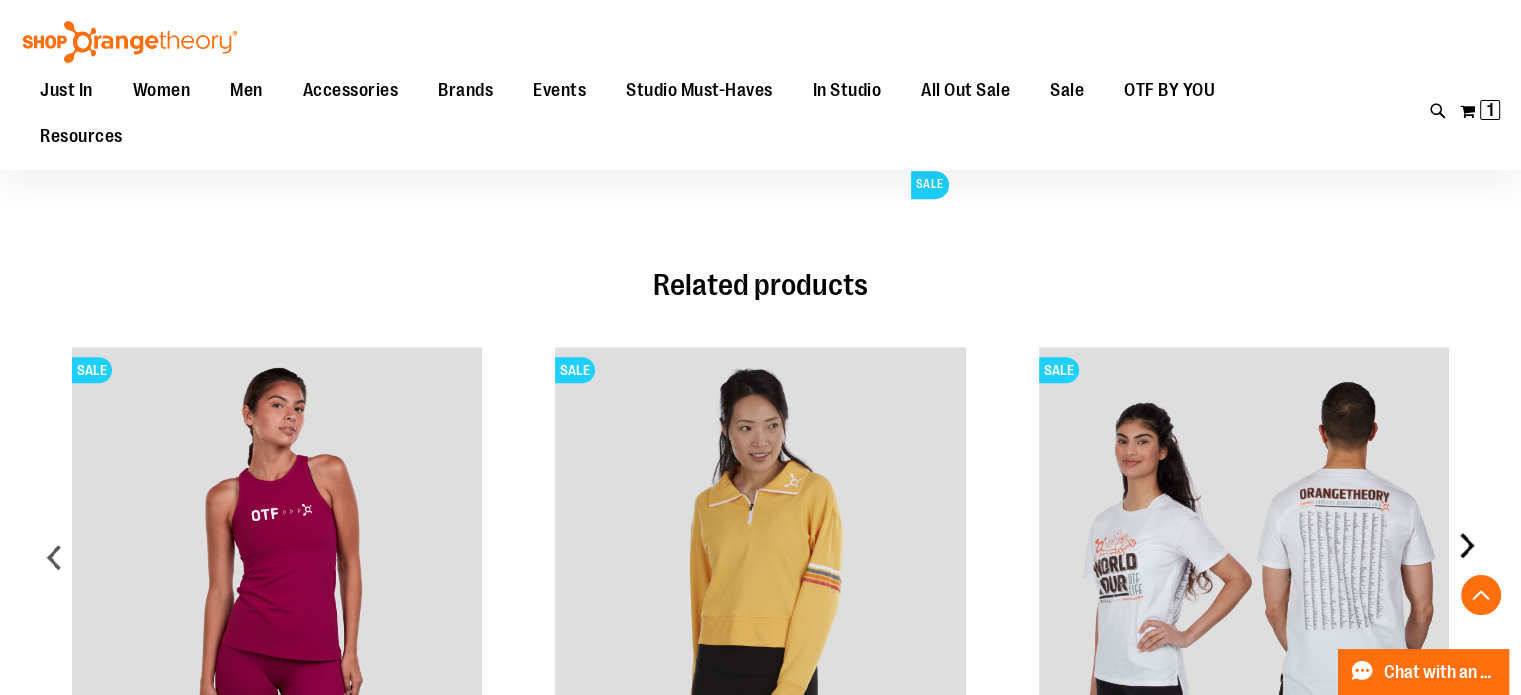 click on "next" at bounding box center [1466, 565] 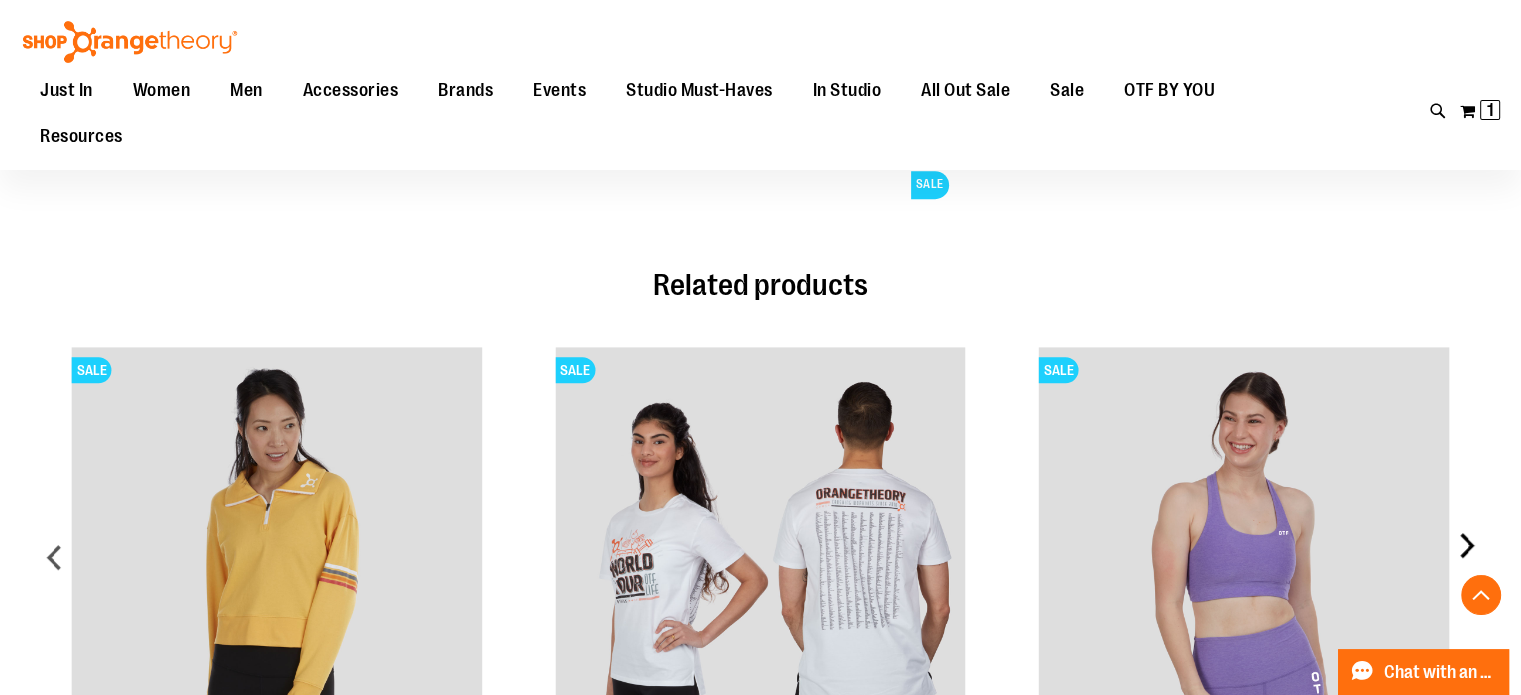 click on "next" at bounding box center (1466, 565) 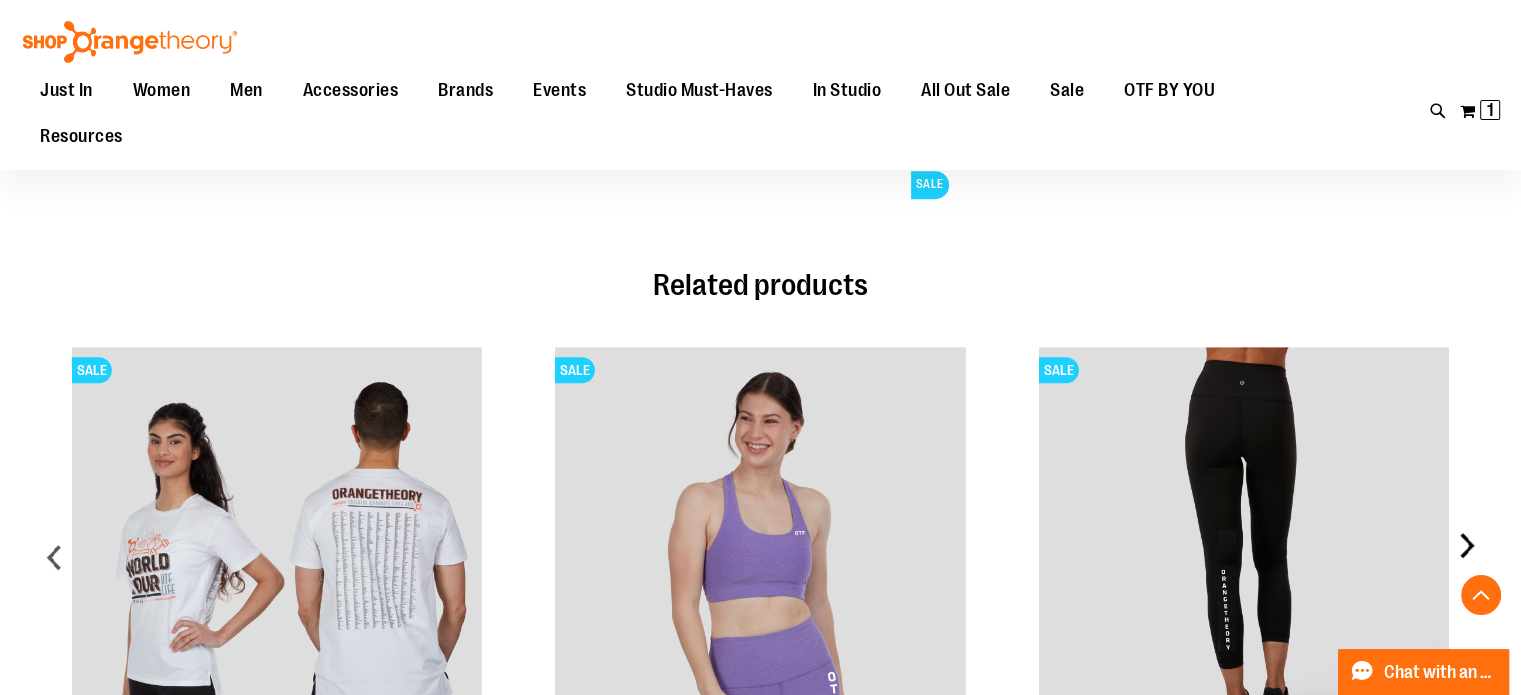 click on "next" at bounding box center [1466, 565] 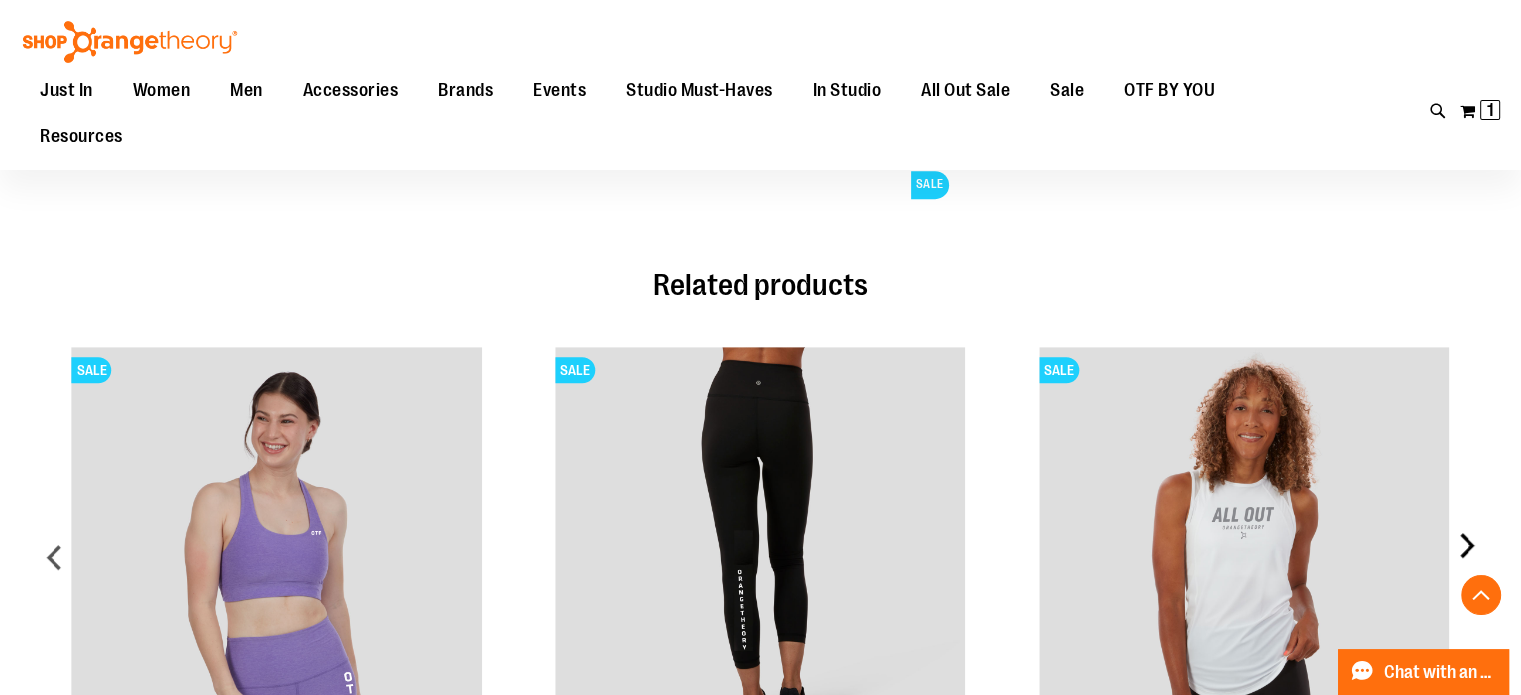click on "next" at bounding box center (1466, 565) 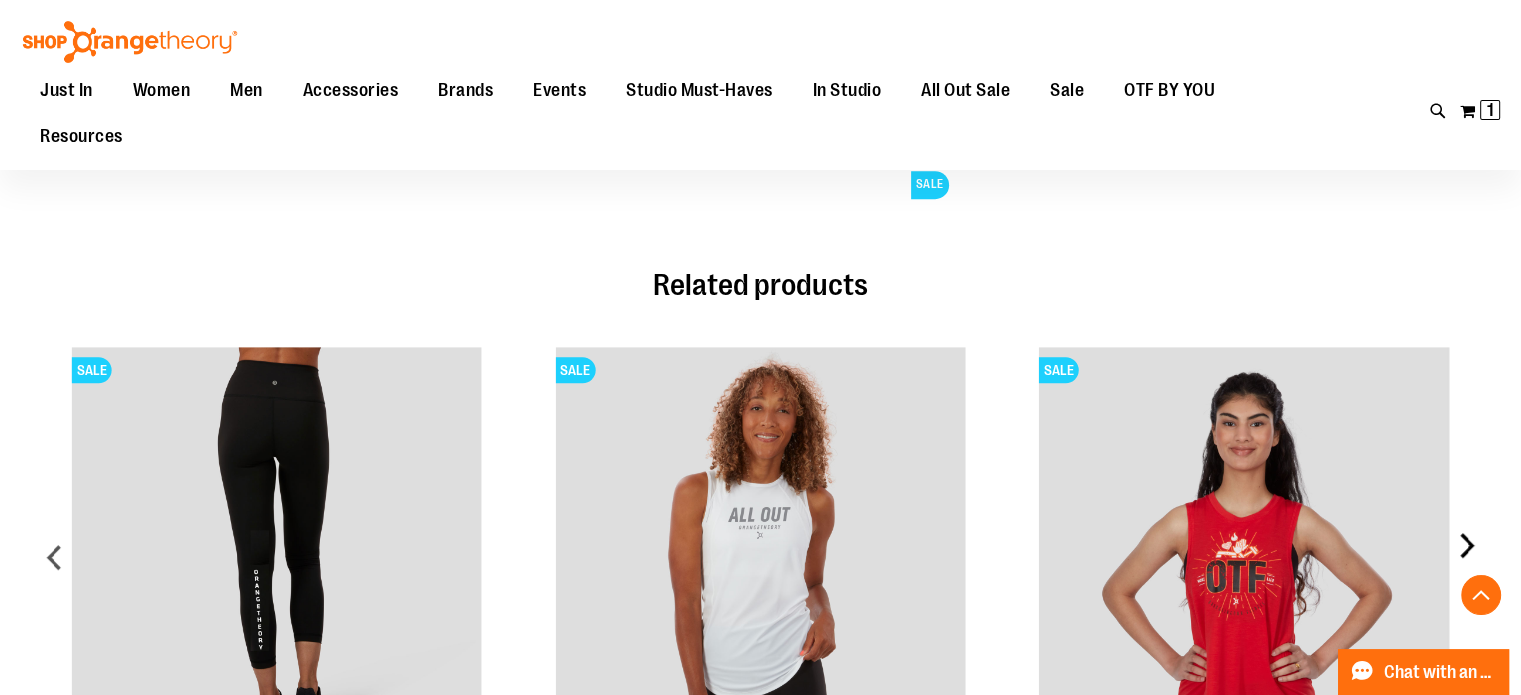 click on "next" at bounding box center (1466, 565) 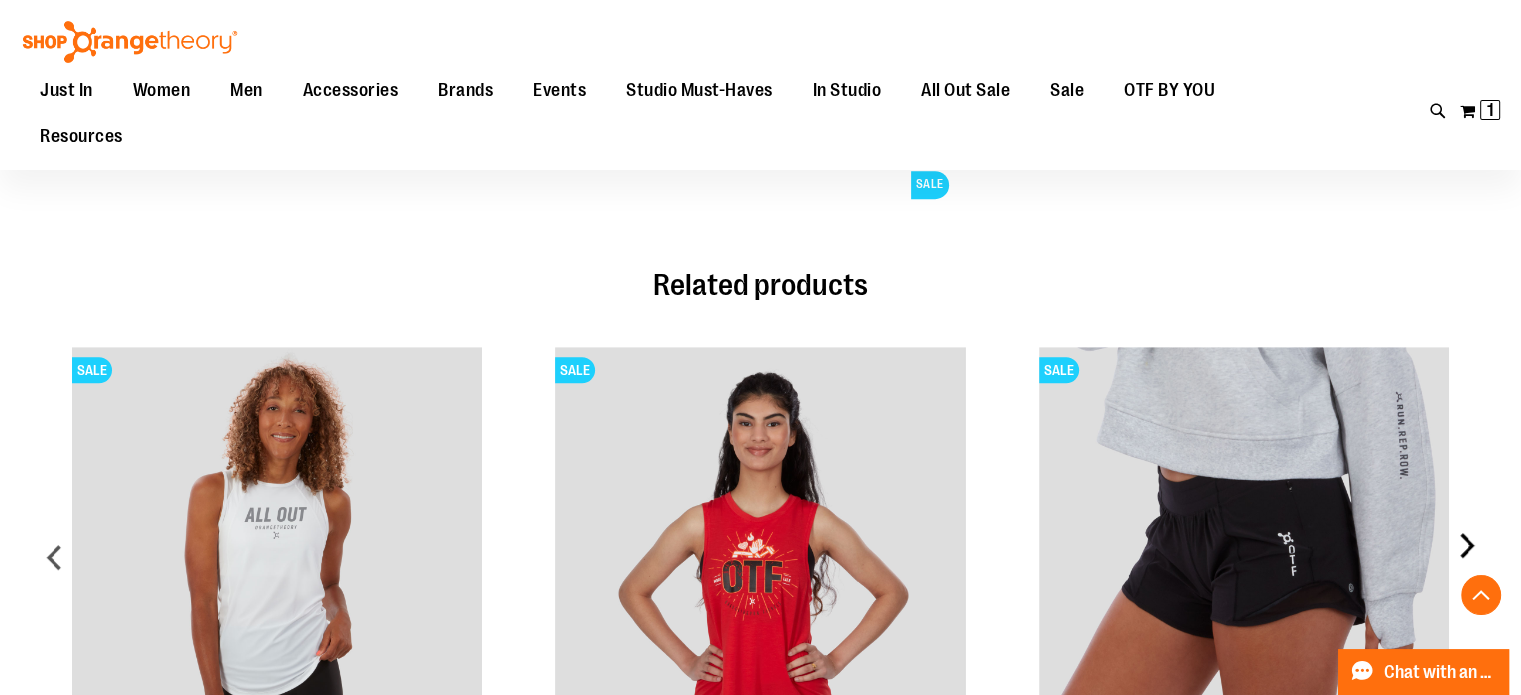 click on "next" at bounding box center [1466, 565] 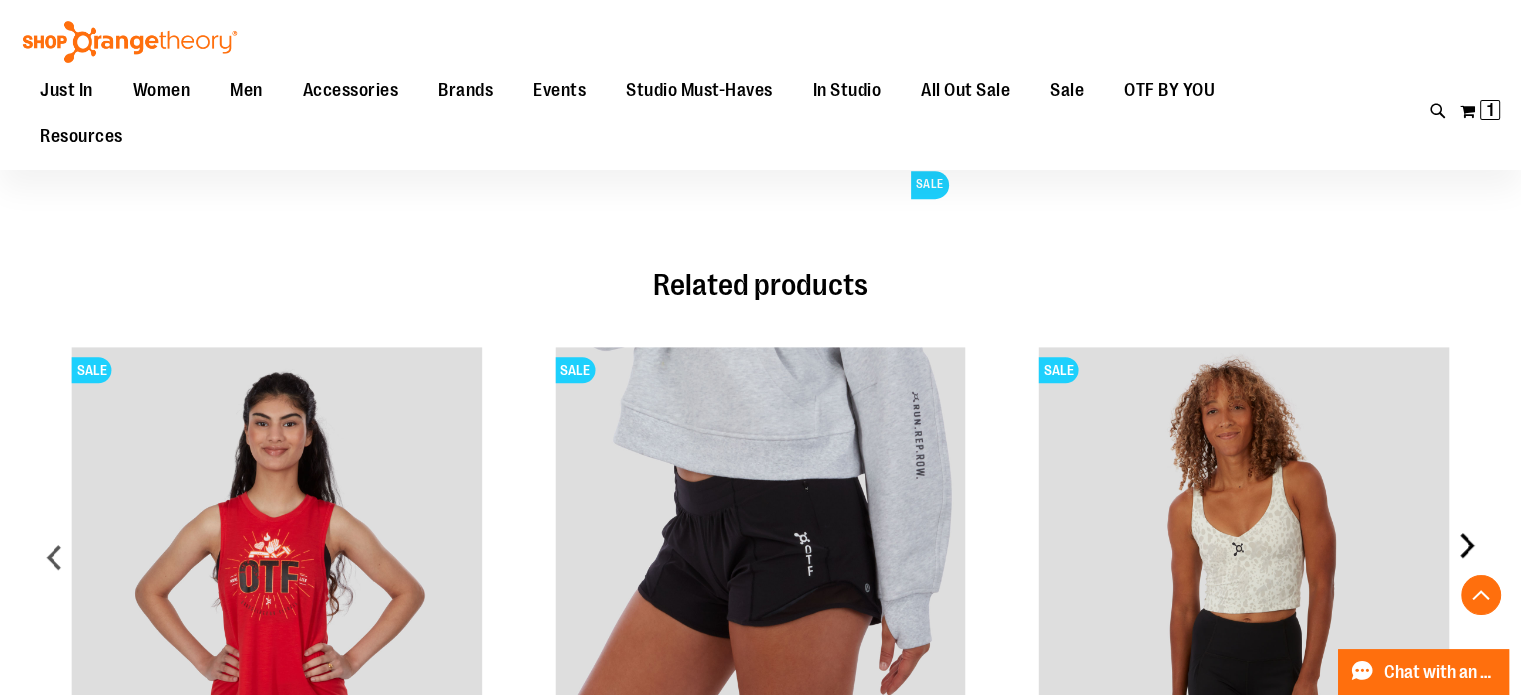 click on "next" at bounding box center [1466, 565] 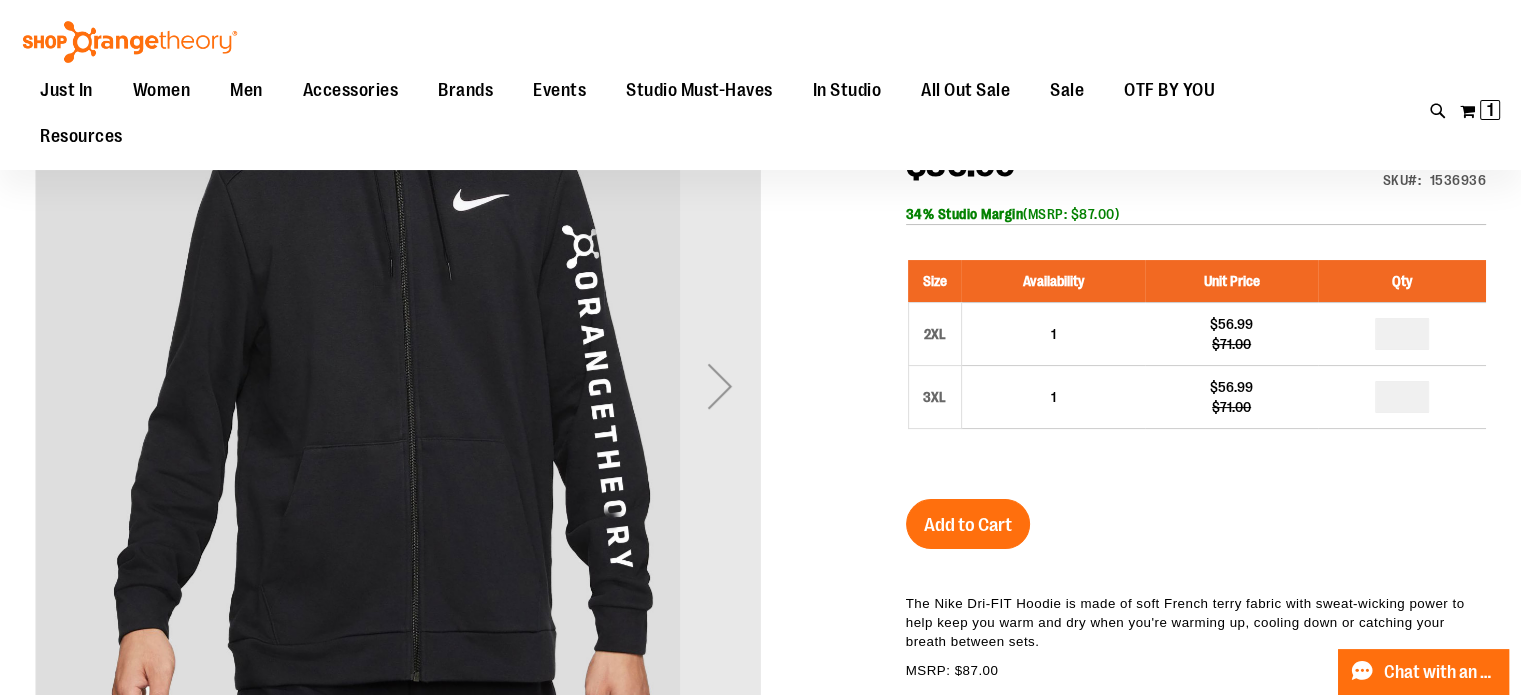 scroll, scrollTop: 0, scrollLeft: 0, axis: both 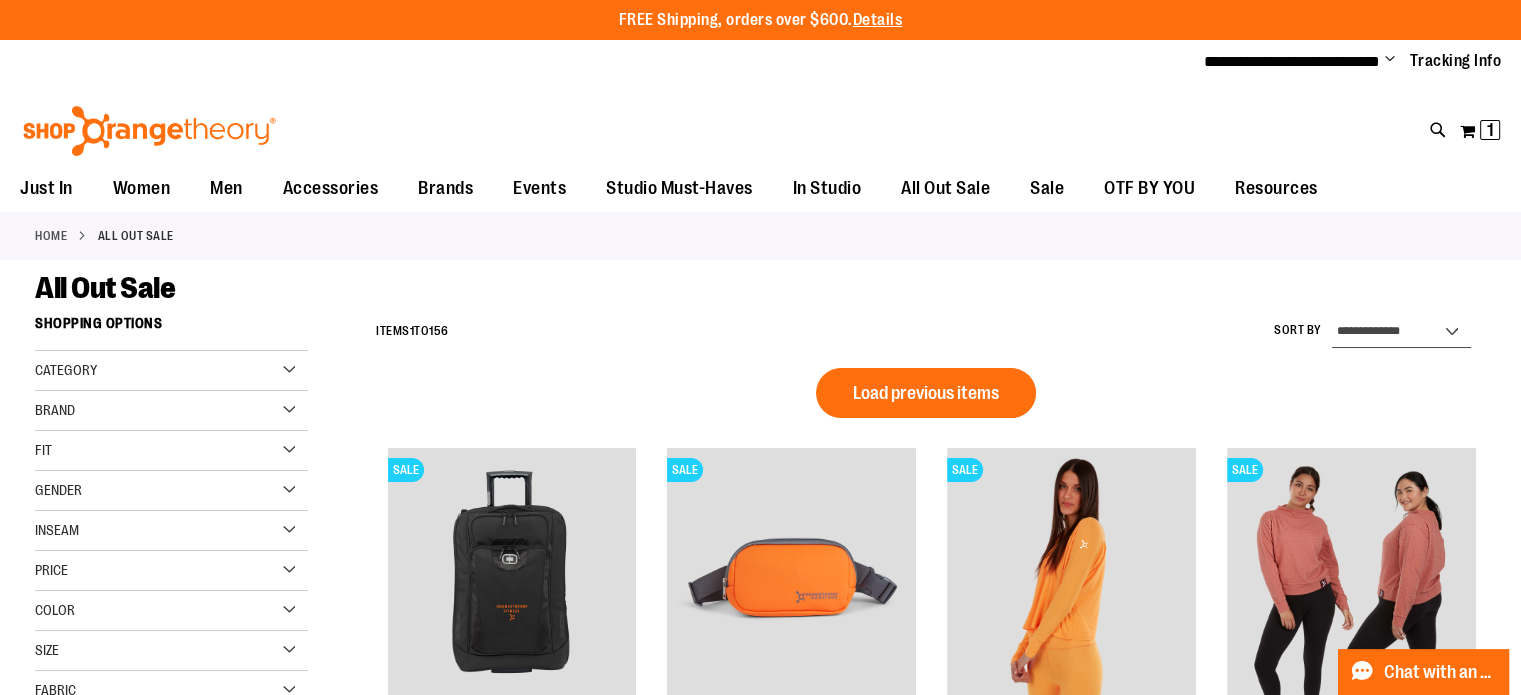 click on "**********" at bounding box center (1401, 332) 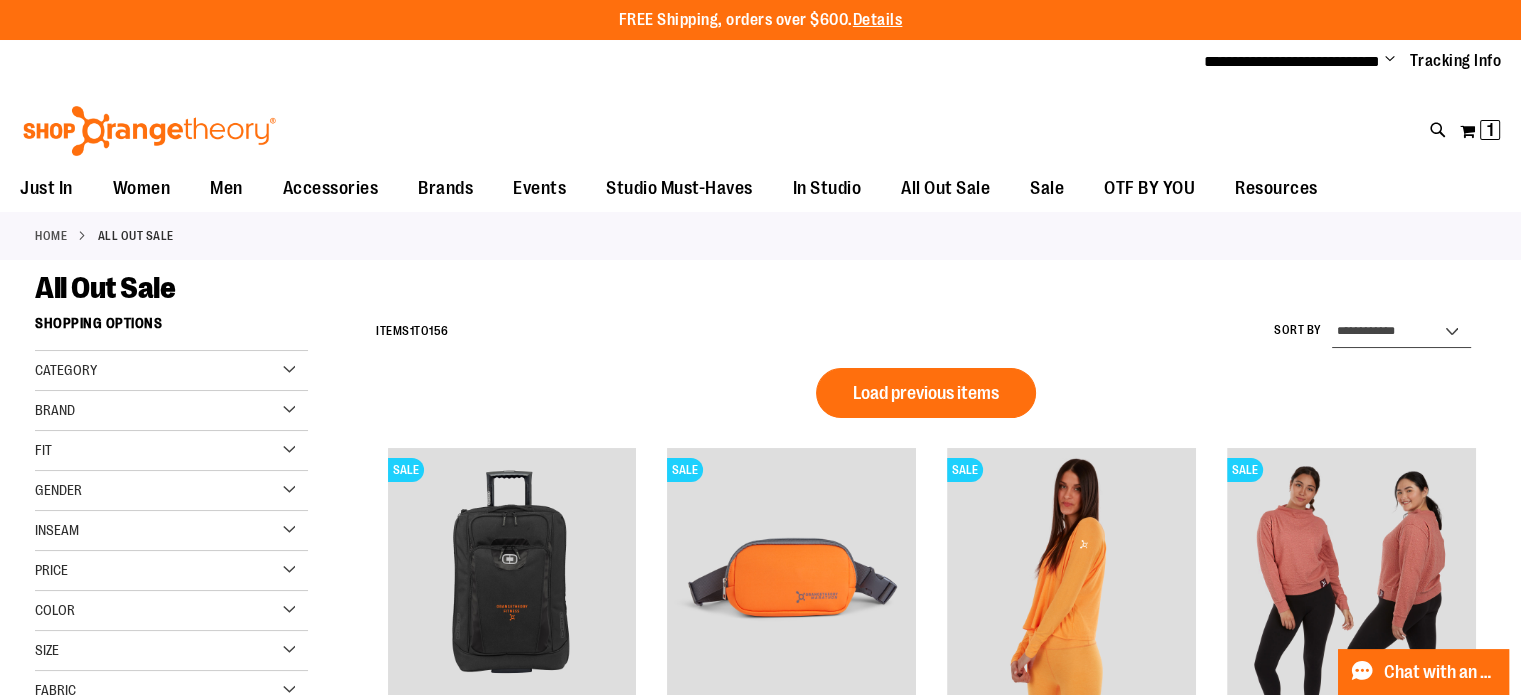 click on "**********" at bounding box center [1401, 332] 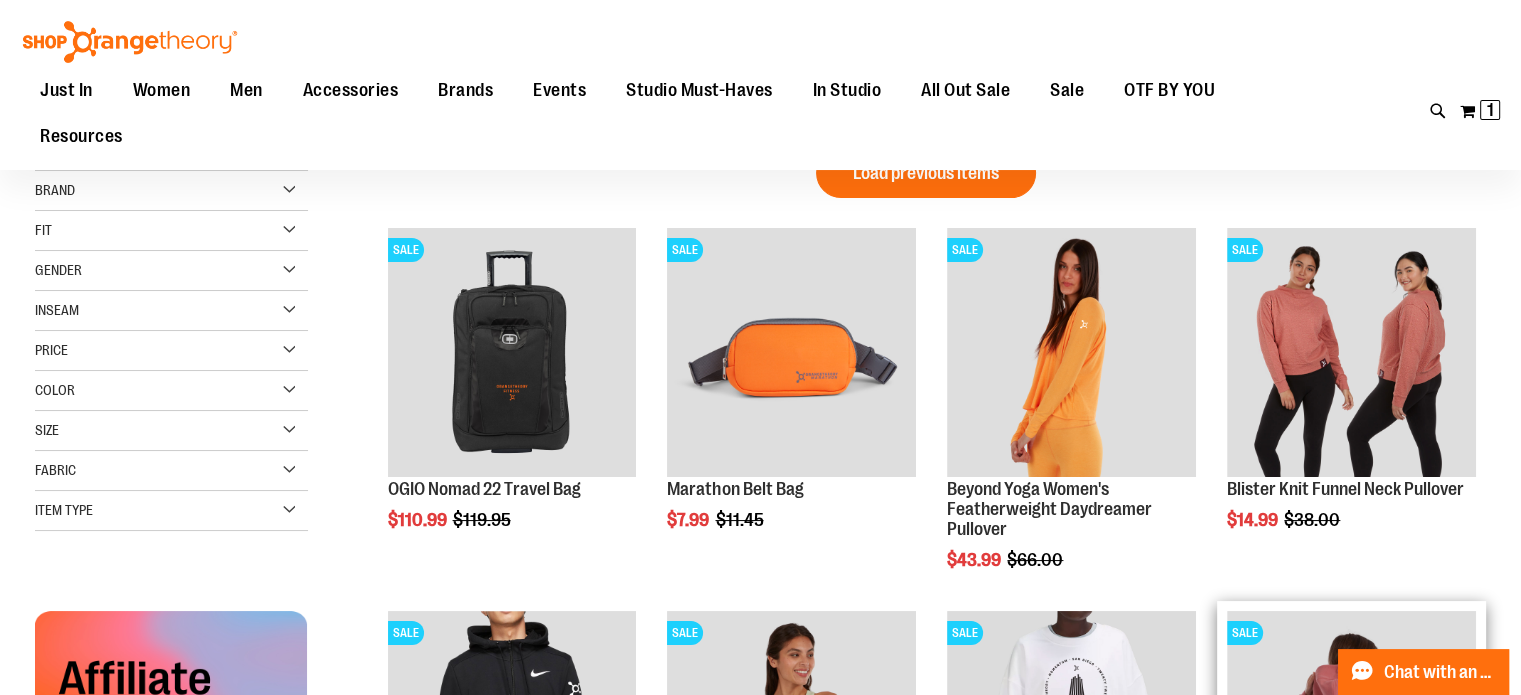scroll, scrollTop: 0, scrollLeft: 0, axis: both 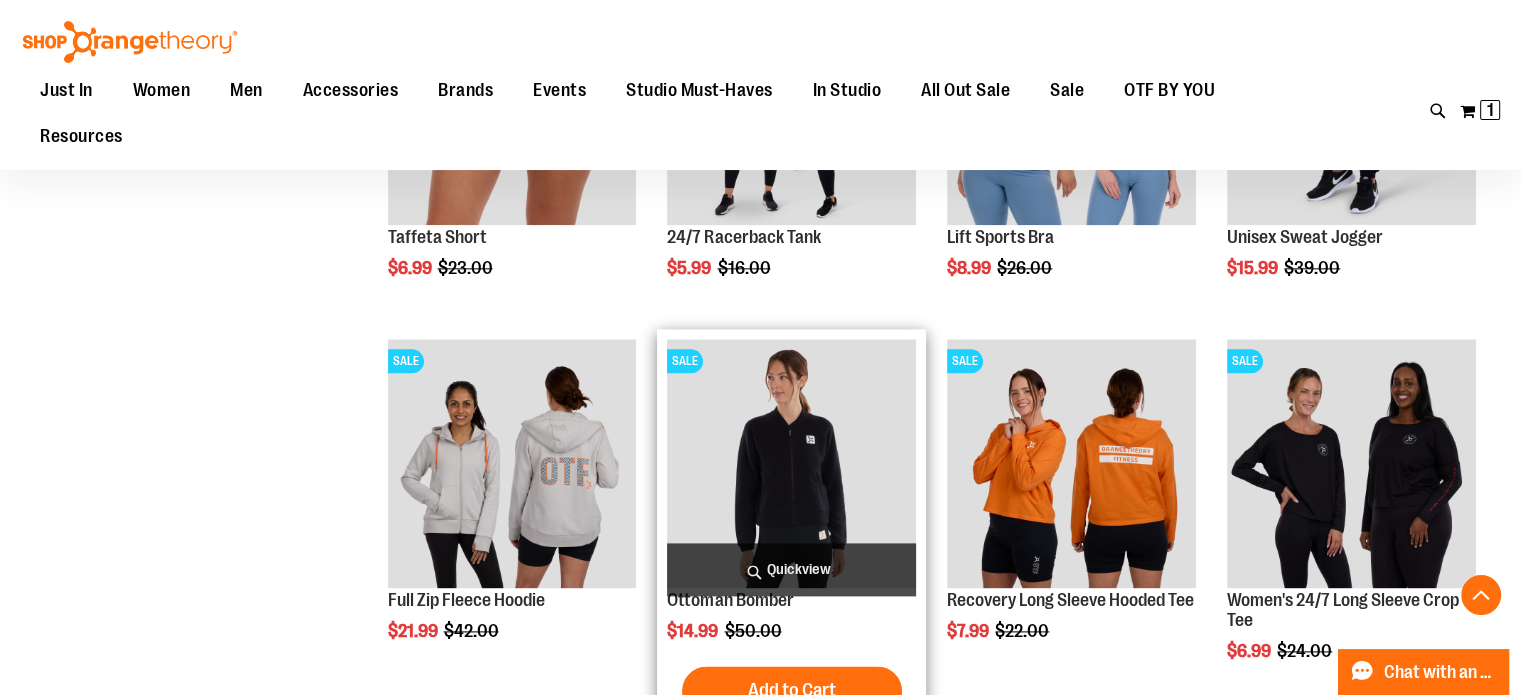 click on "Quickview" at bounding box center (791, 569) 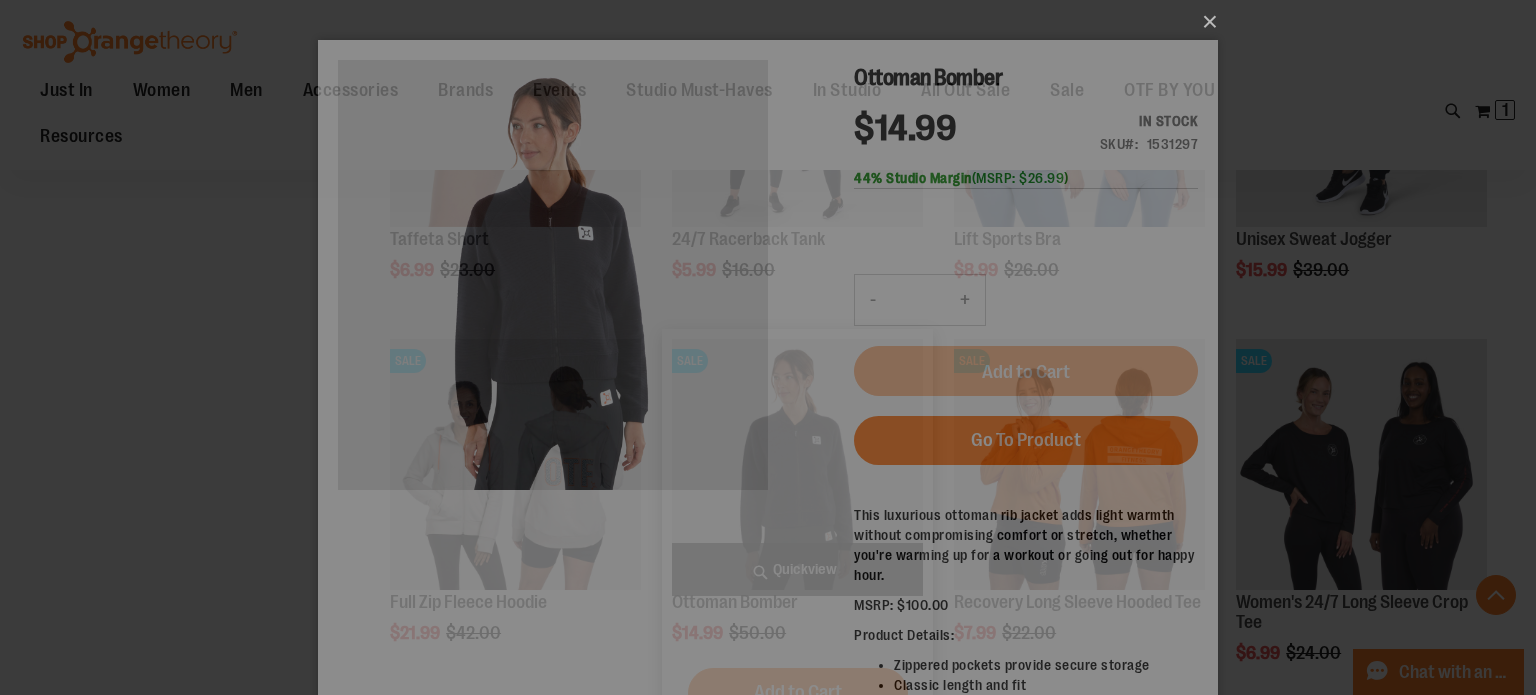 scroll, scrollTop: 0, scrollLeft: 0, axis: both 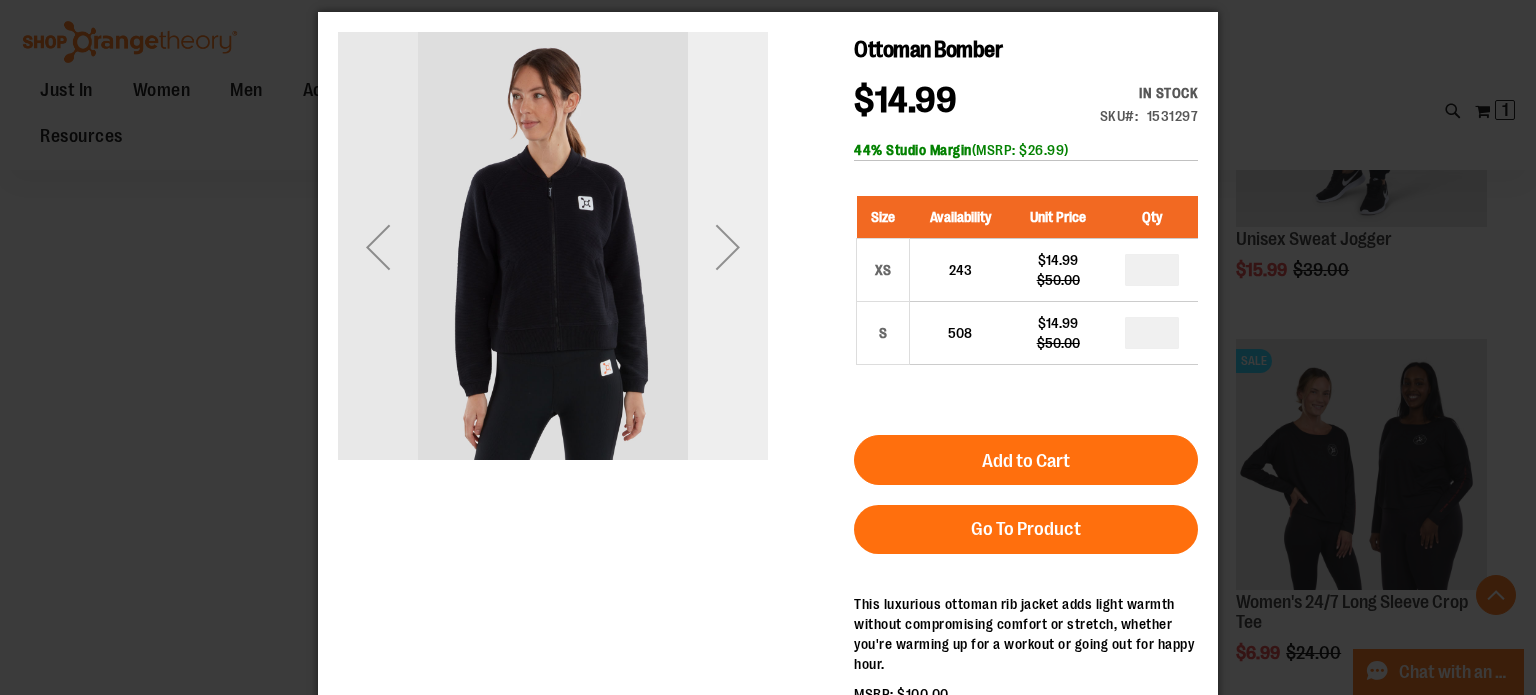 click at bounding box center [728, 247] 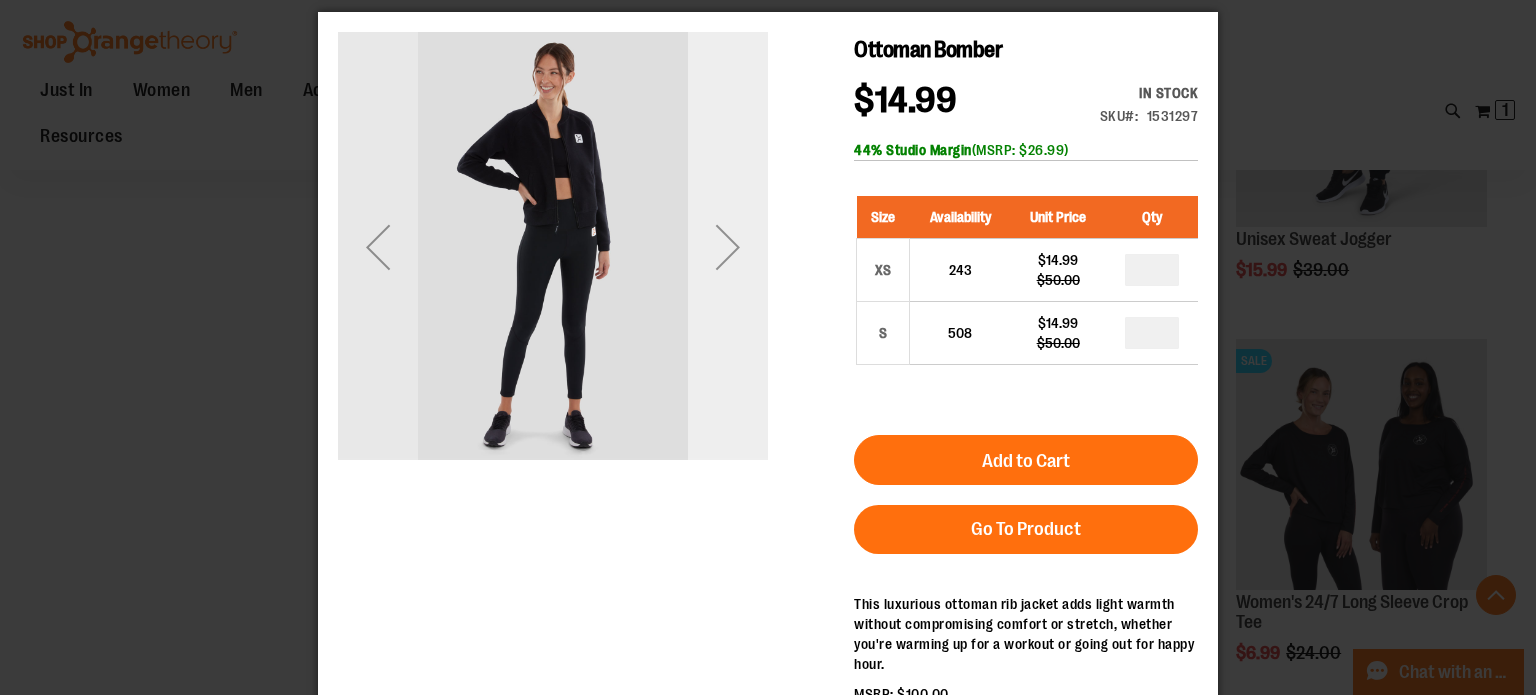 click at bounding box center [728, 247] 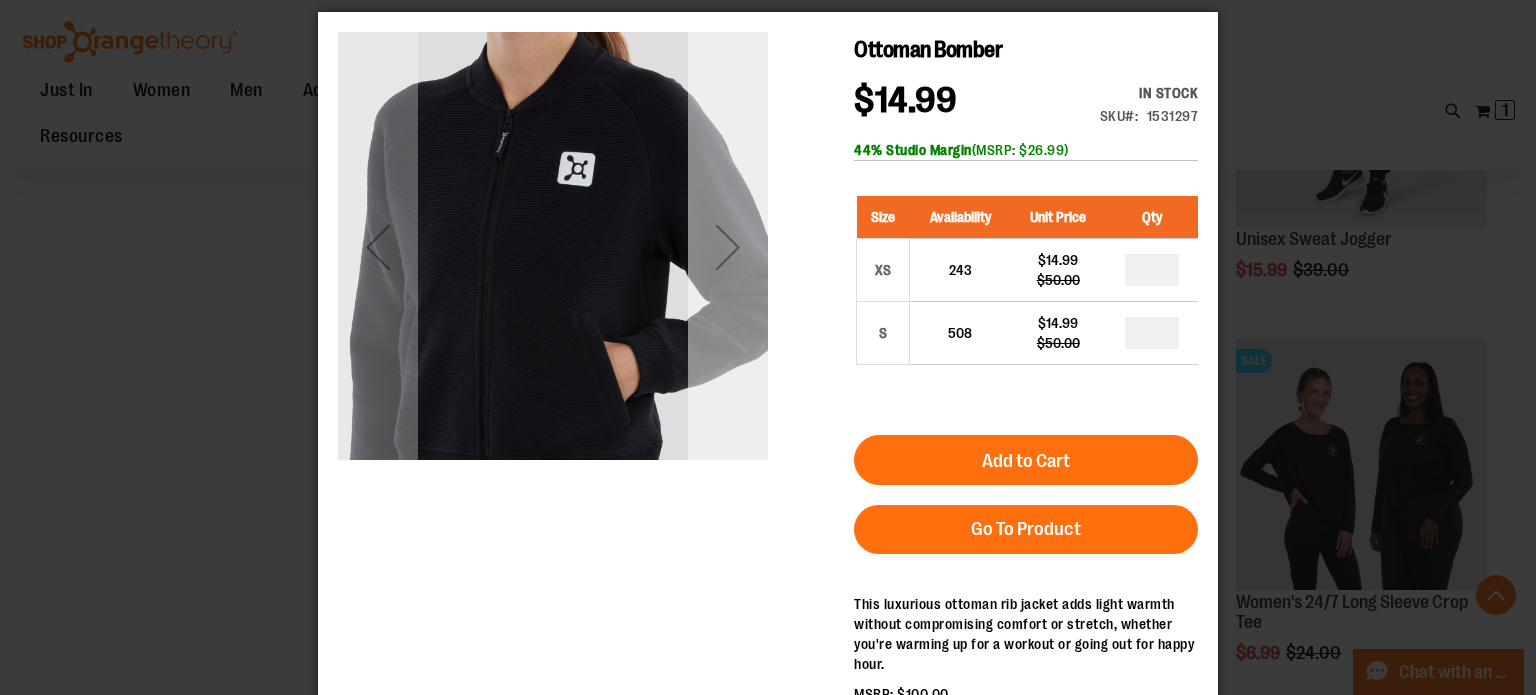 click at bounding box center [728, 247] 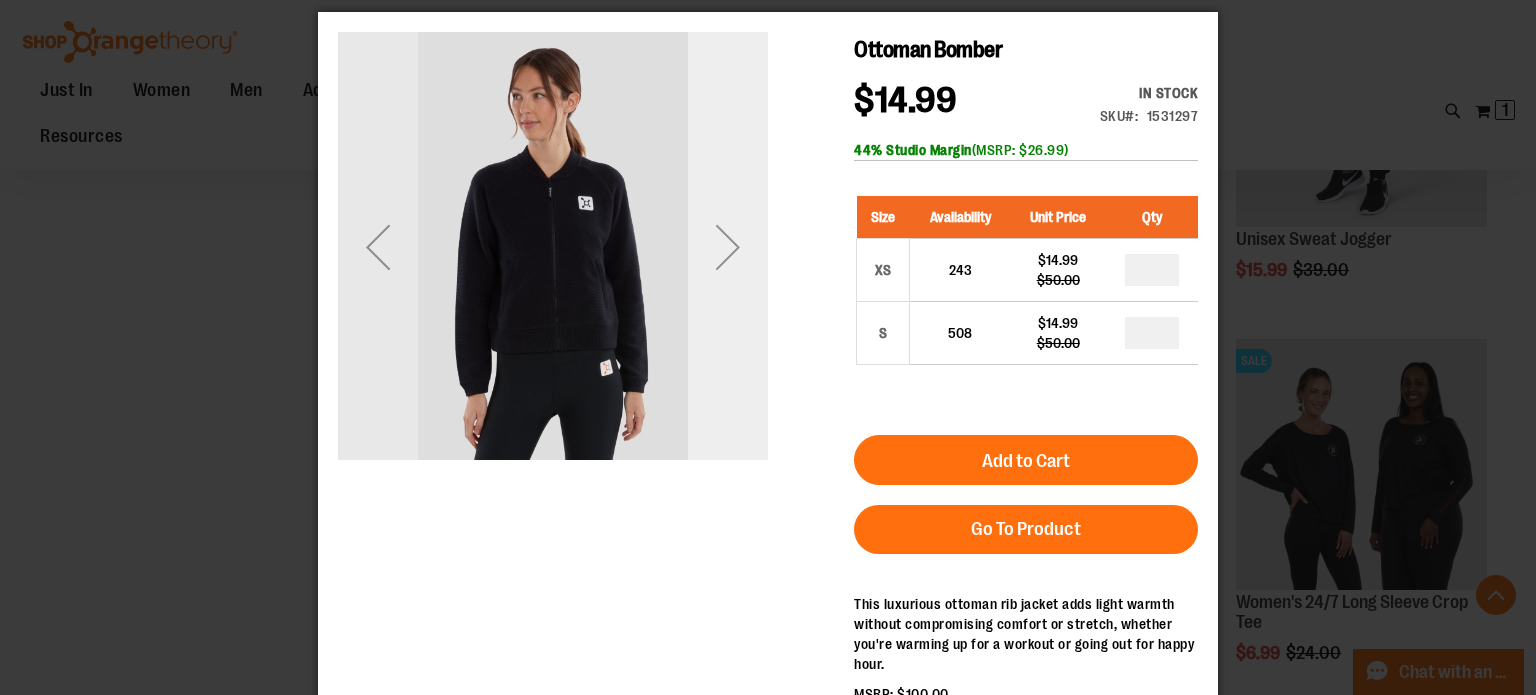 click at bounding box center (728, 247) 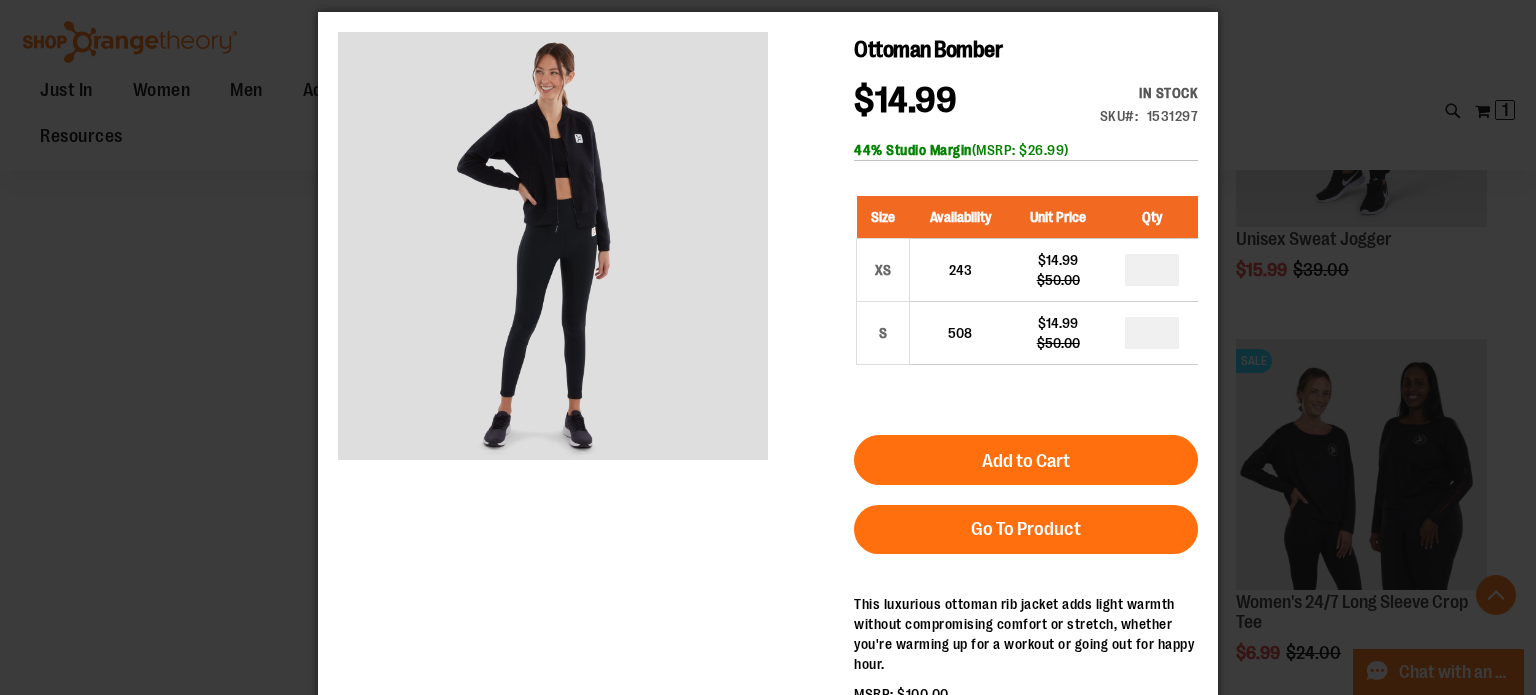 click on "×" at bounding box center [768, 319] 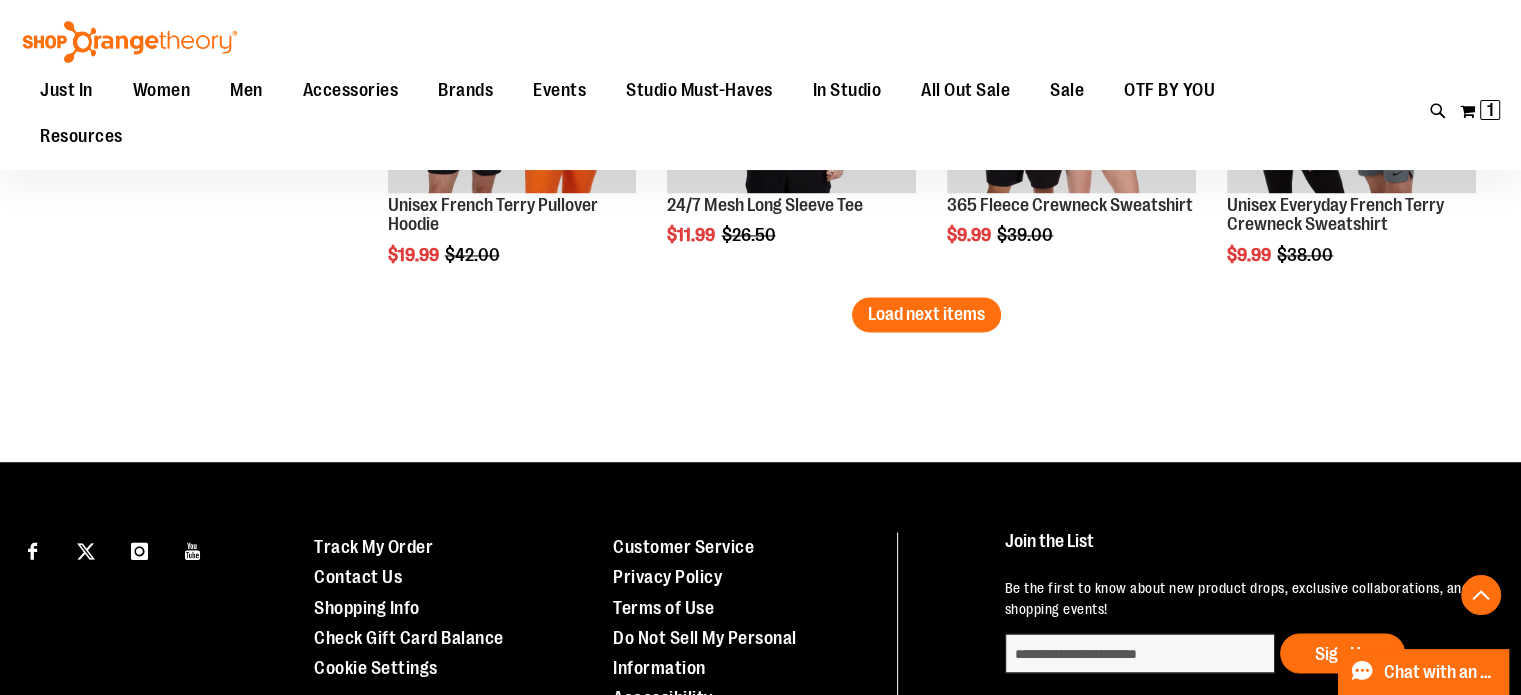 scroll, scrollTop: 3224, scrollLeft: 0, axis: vertical 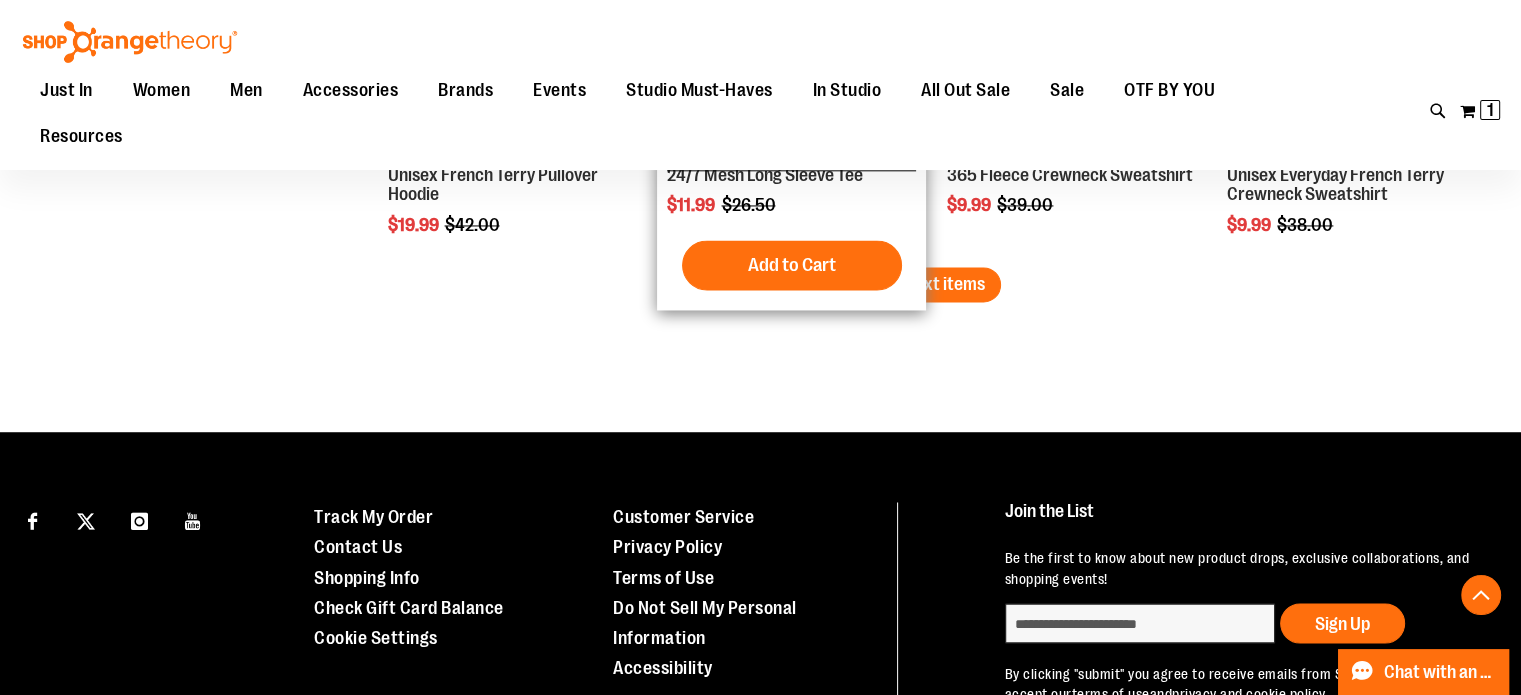 click on "Add to Cart
In stock" at bounding box center (791, 265) 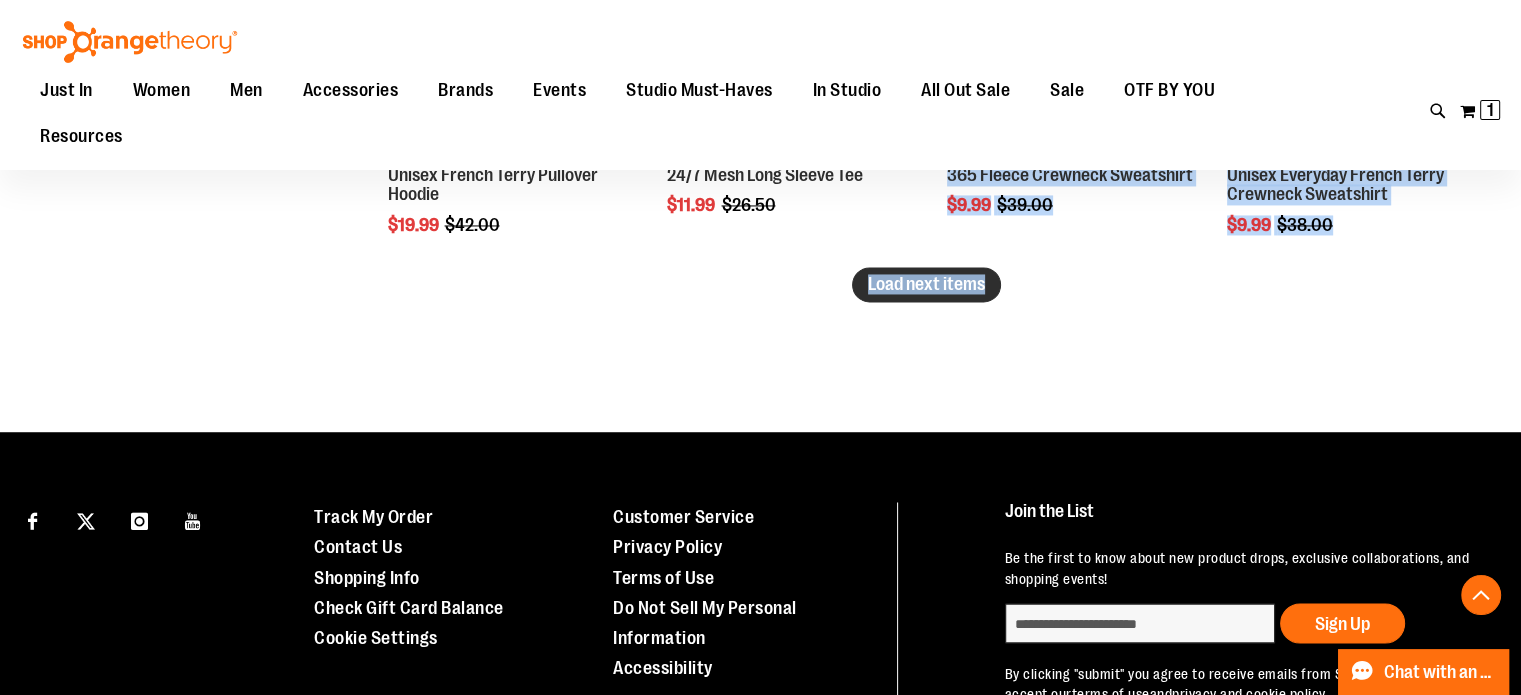 drag, startPoint x: 914, startPoint y: 264, endPoint x: 957, endPoint y: 284, distance: 47.423622 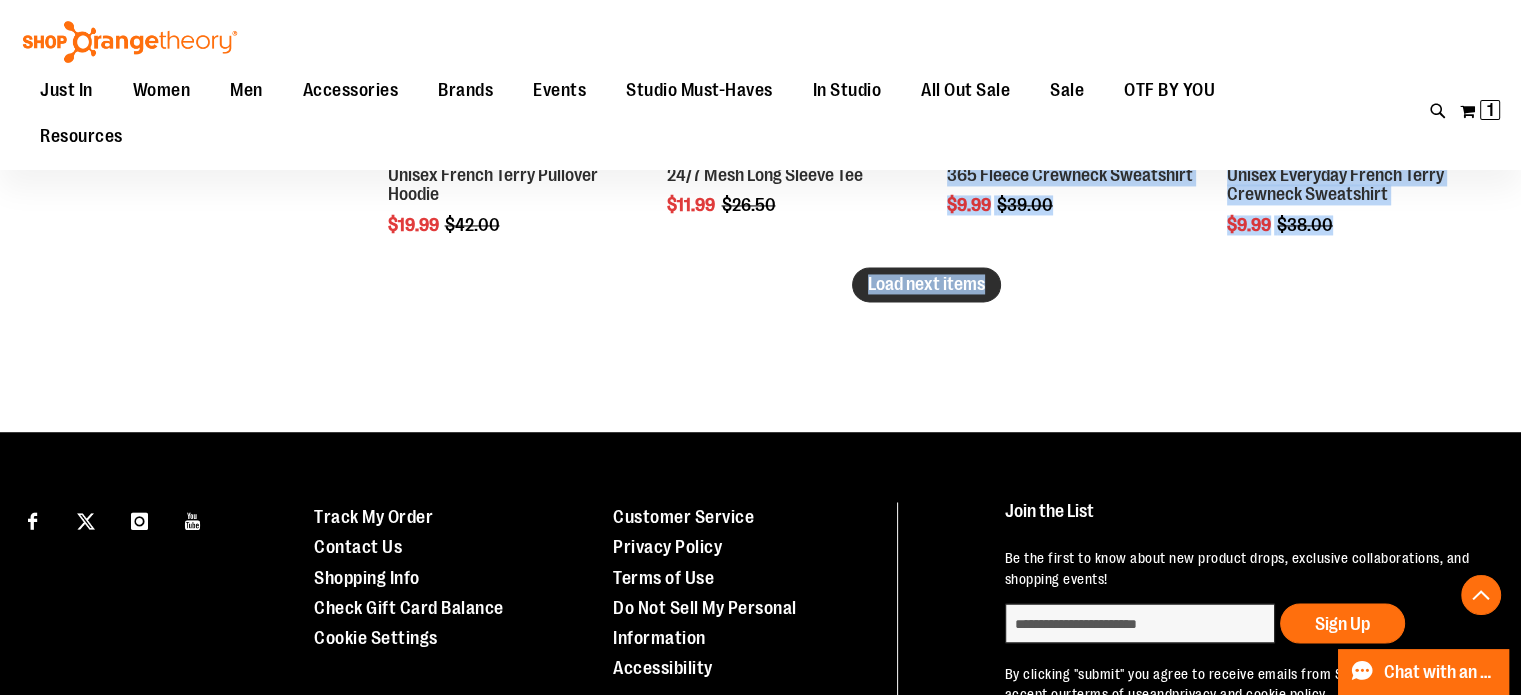 click on "Load next items" at bounding box center [926, 284] 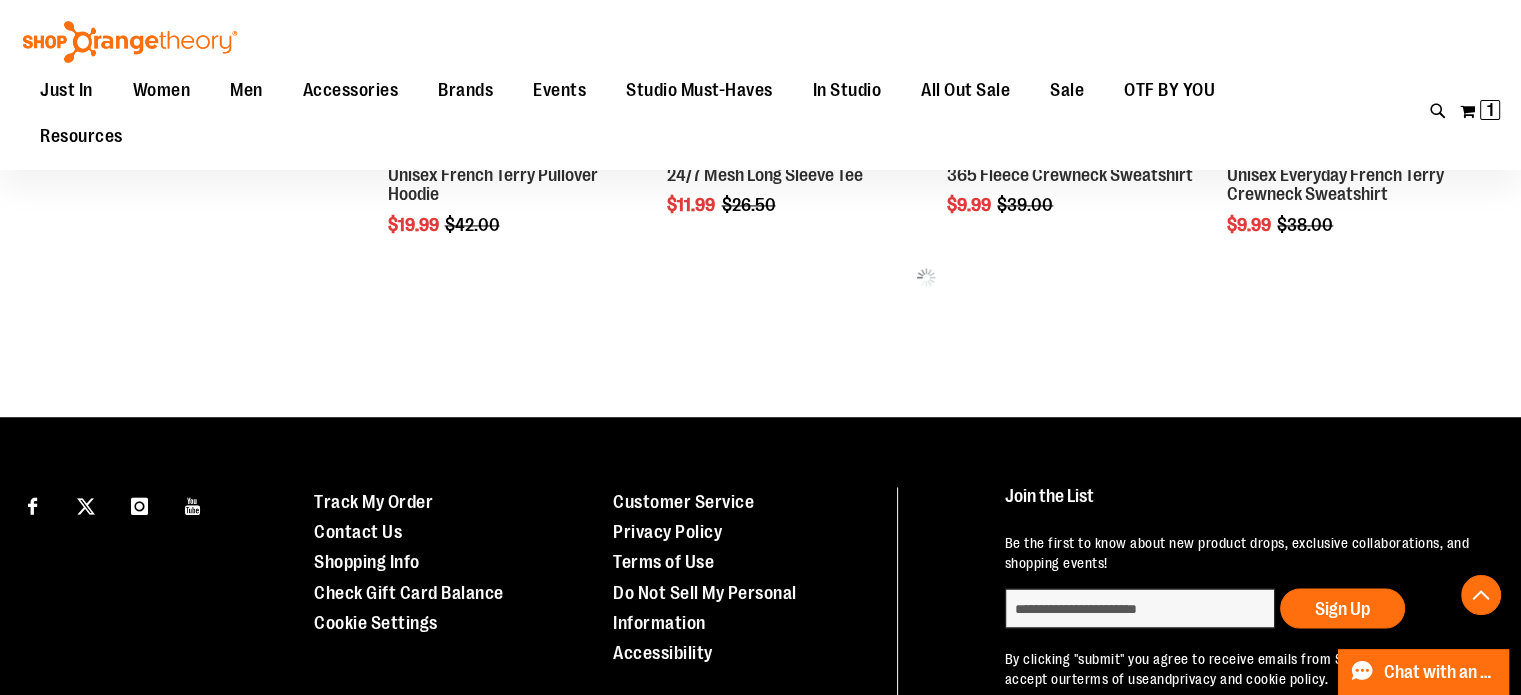 click on "Connect with Us
Customer Service" at bounding box center [760, 583] 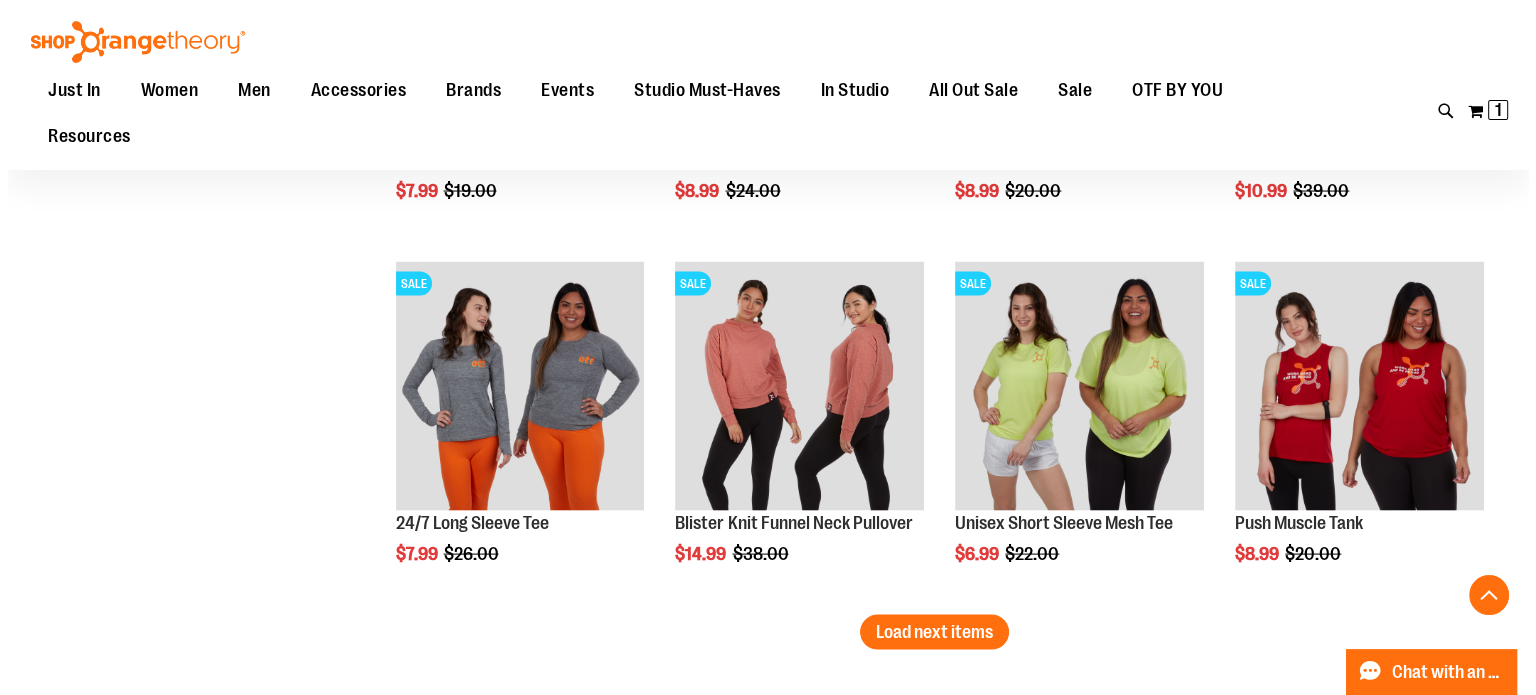 scroll, scrollTop: 3962, scrollLeft: 0, axis: vertical 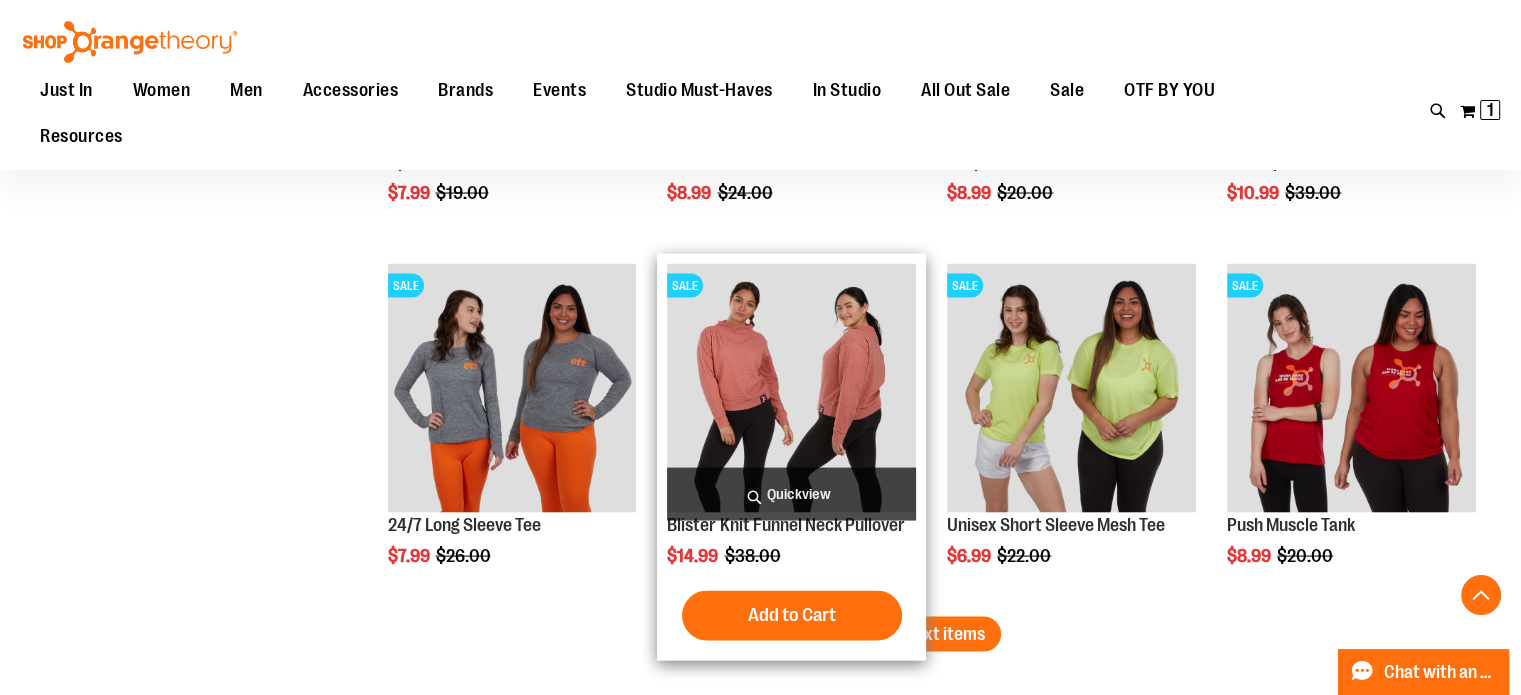 click on "Quickview" at bounding box center (791, 494) 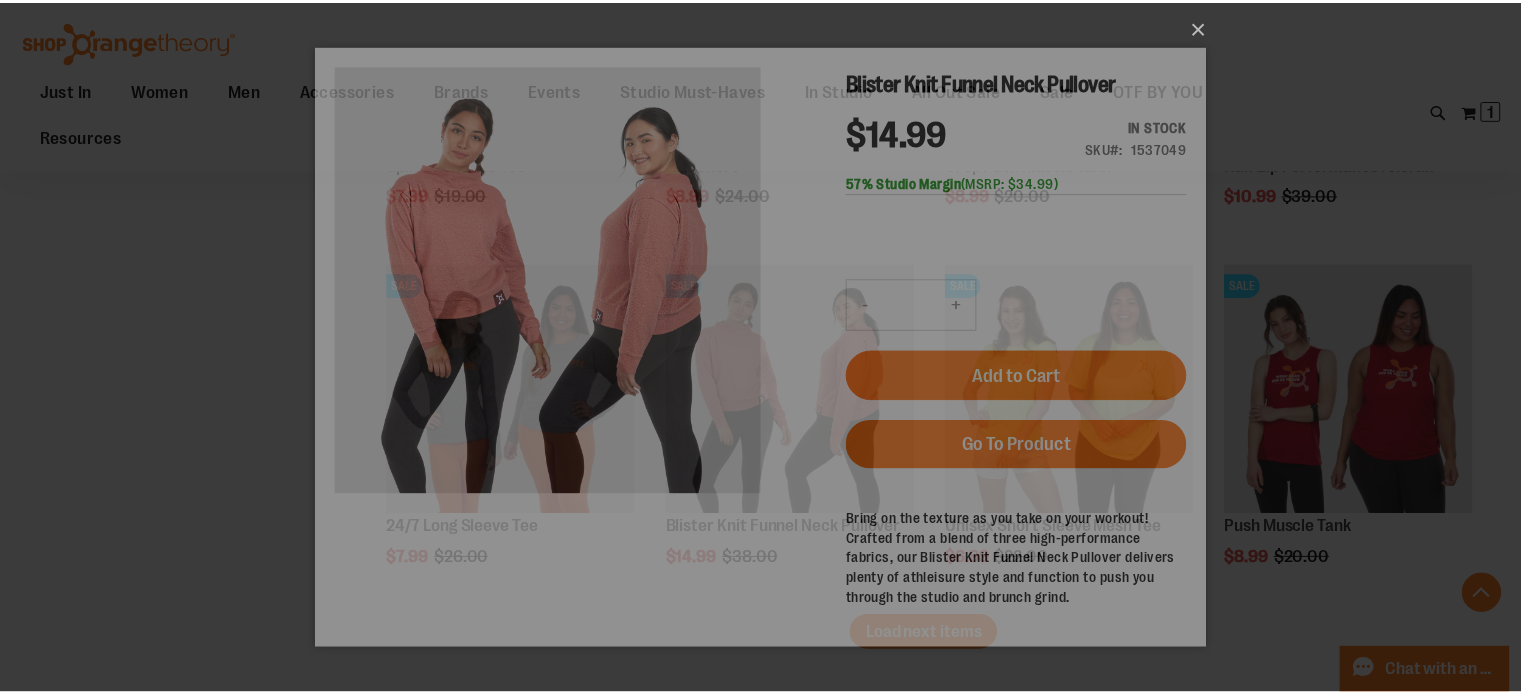 scroll, scrollTop: 0, scrollLeft: 0, axis: both 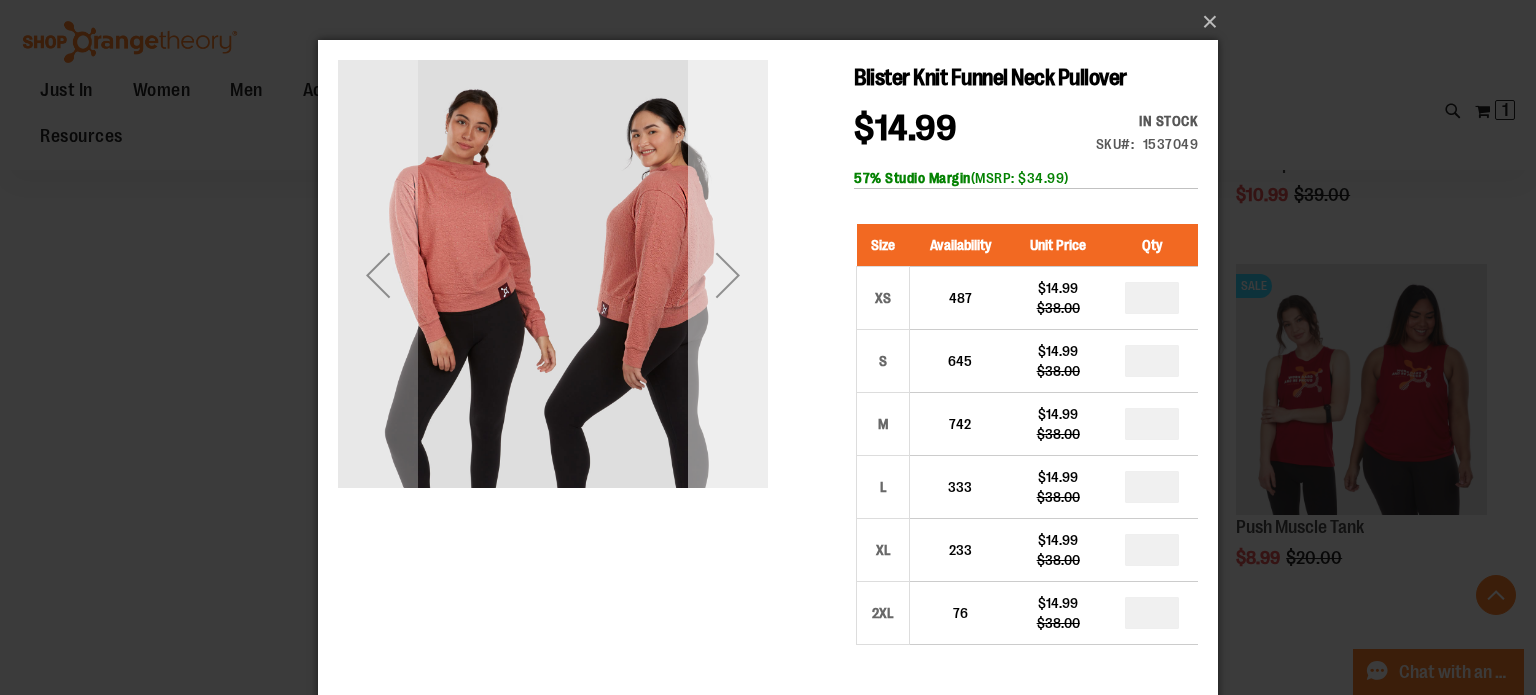 click at bounding box center (728, 275) 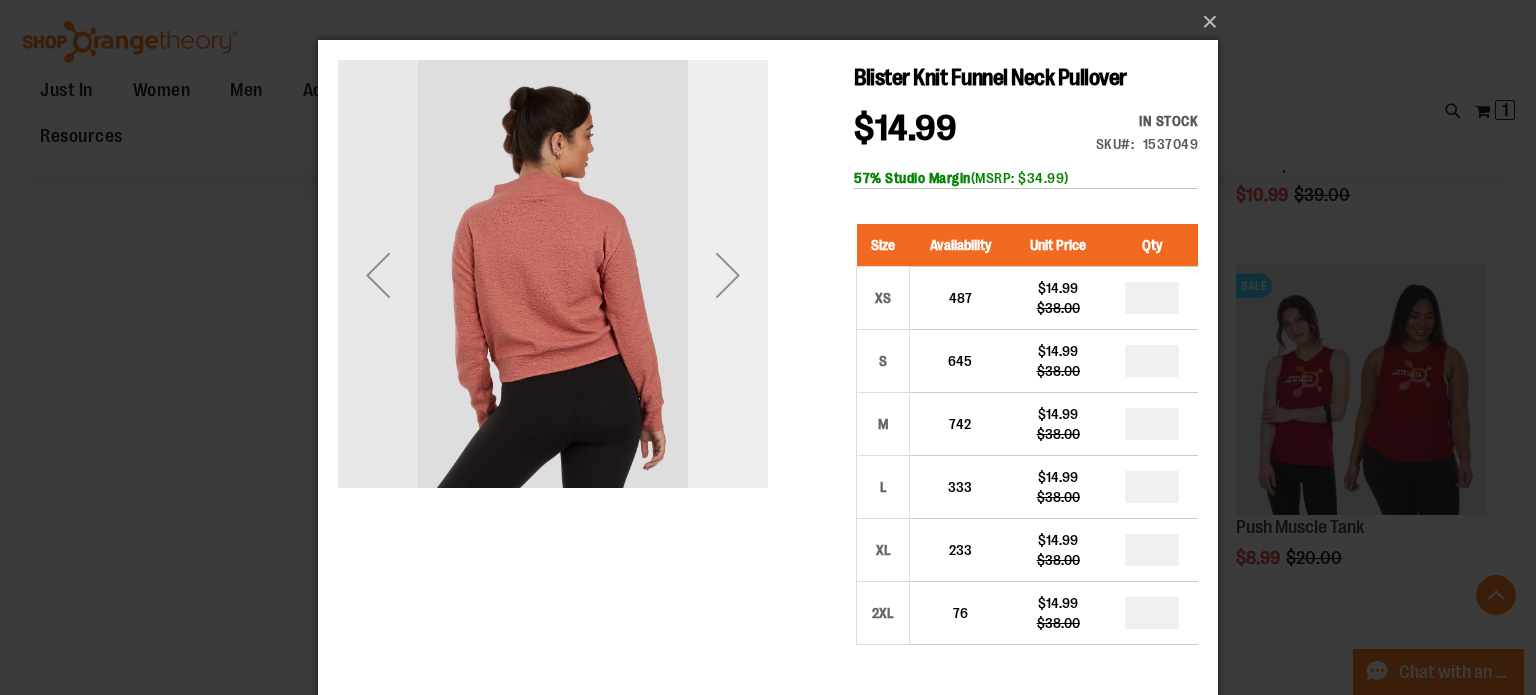 click at bounding box center [728, 275] 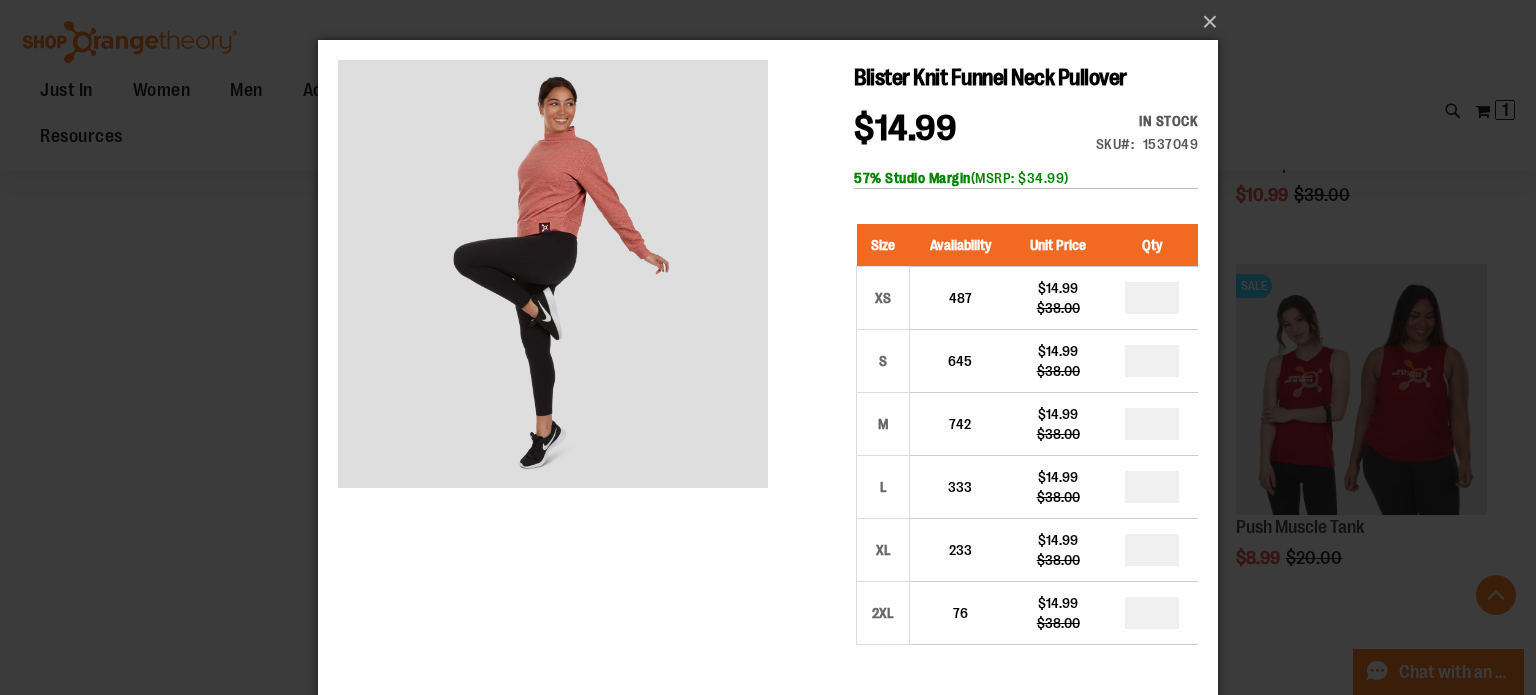 click on "×" at bounding box center [768, 347] 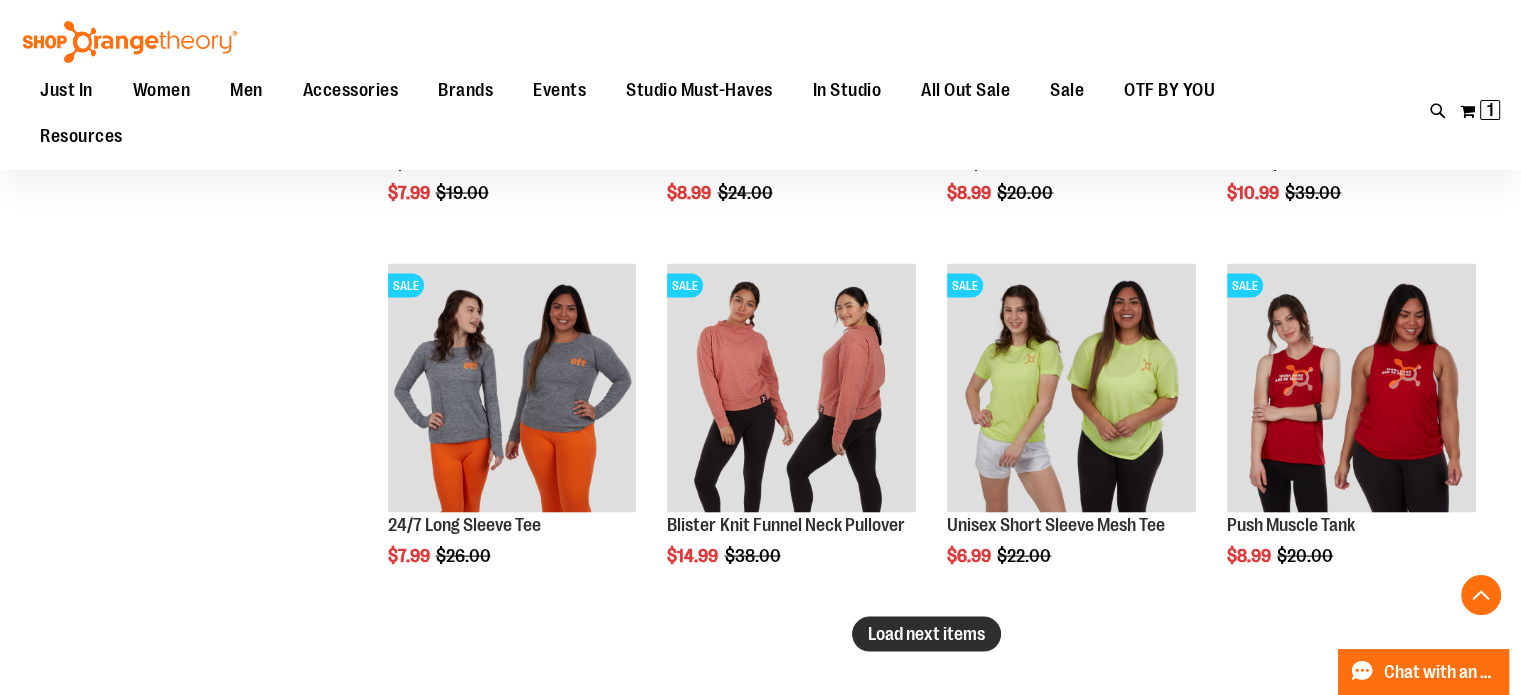 click on "Load next items" at bounding box center (926, 634) 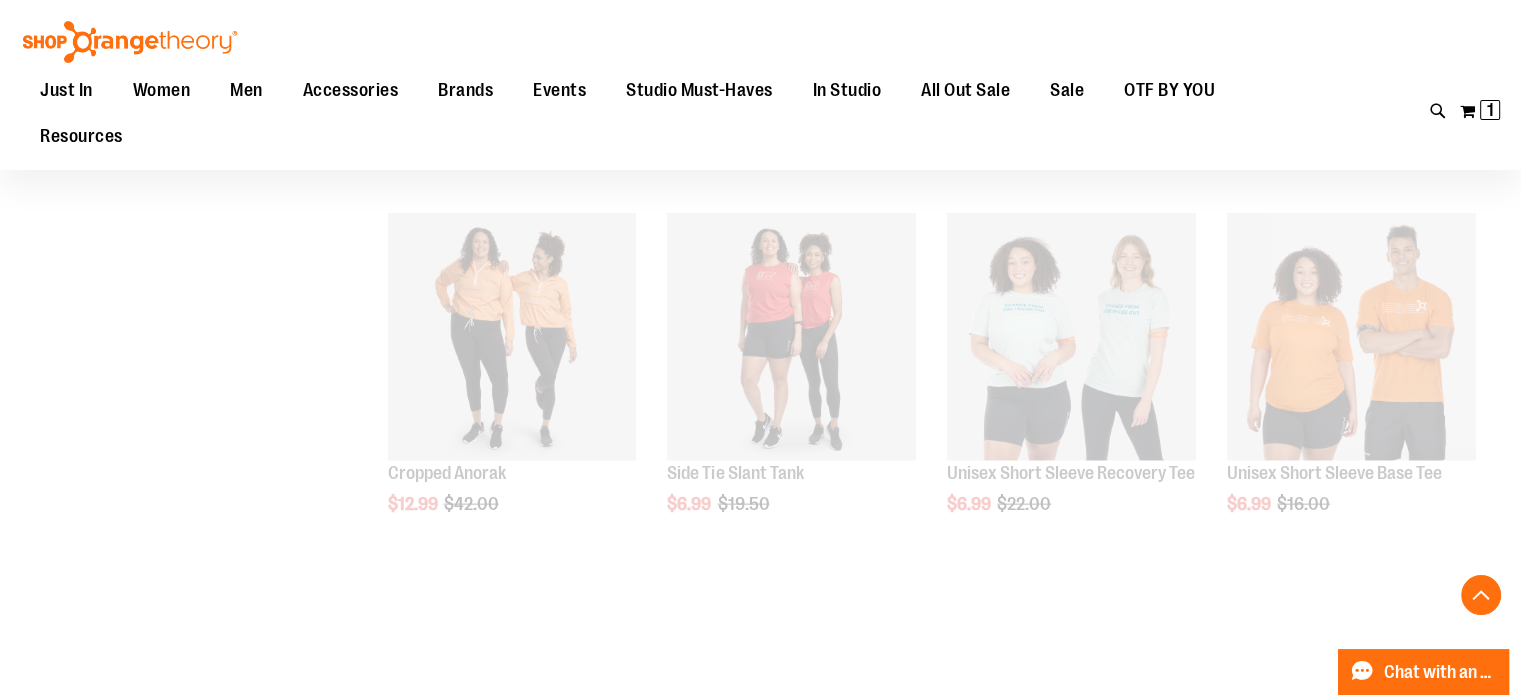 scroll, scrollTop: 4385, scrollLeft: 0, axis: vertical 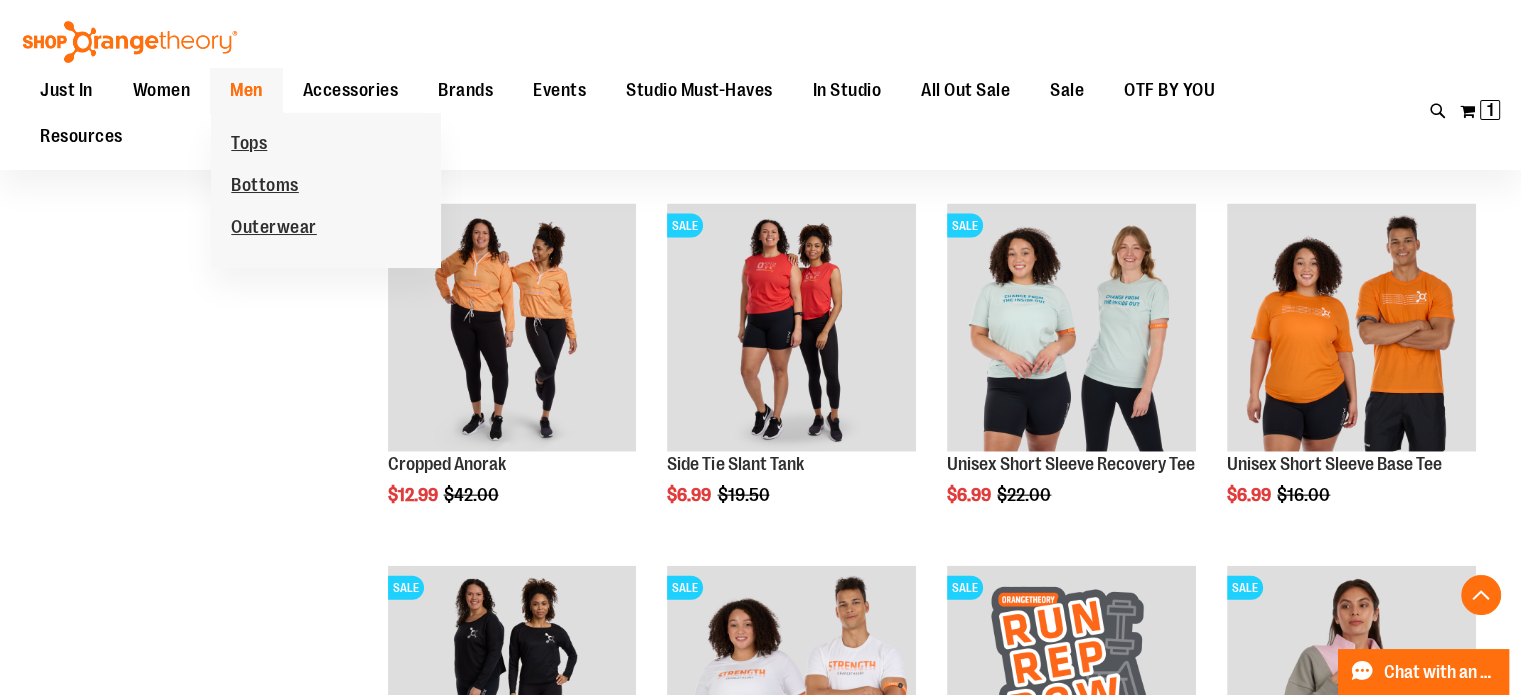 click on "Men" at bounding box center (246, 90) 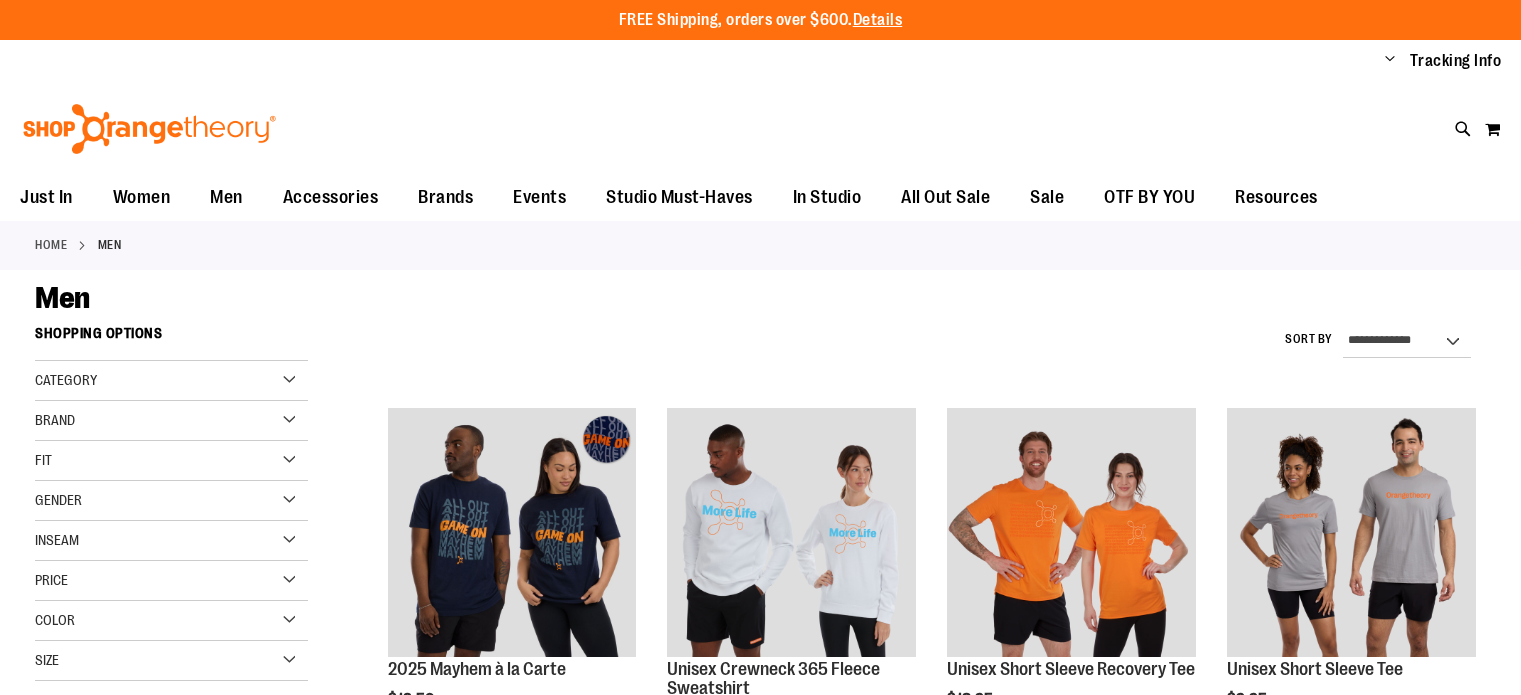 scroll, scrollTop: 0, scrollLeft: 0, axis: both 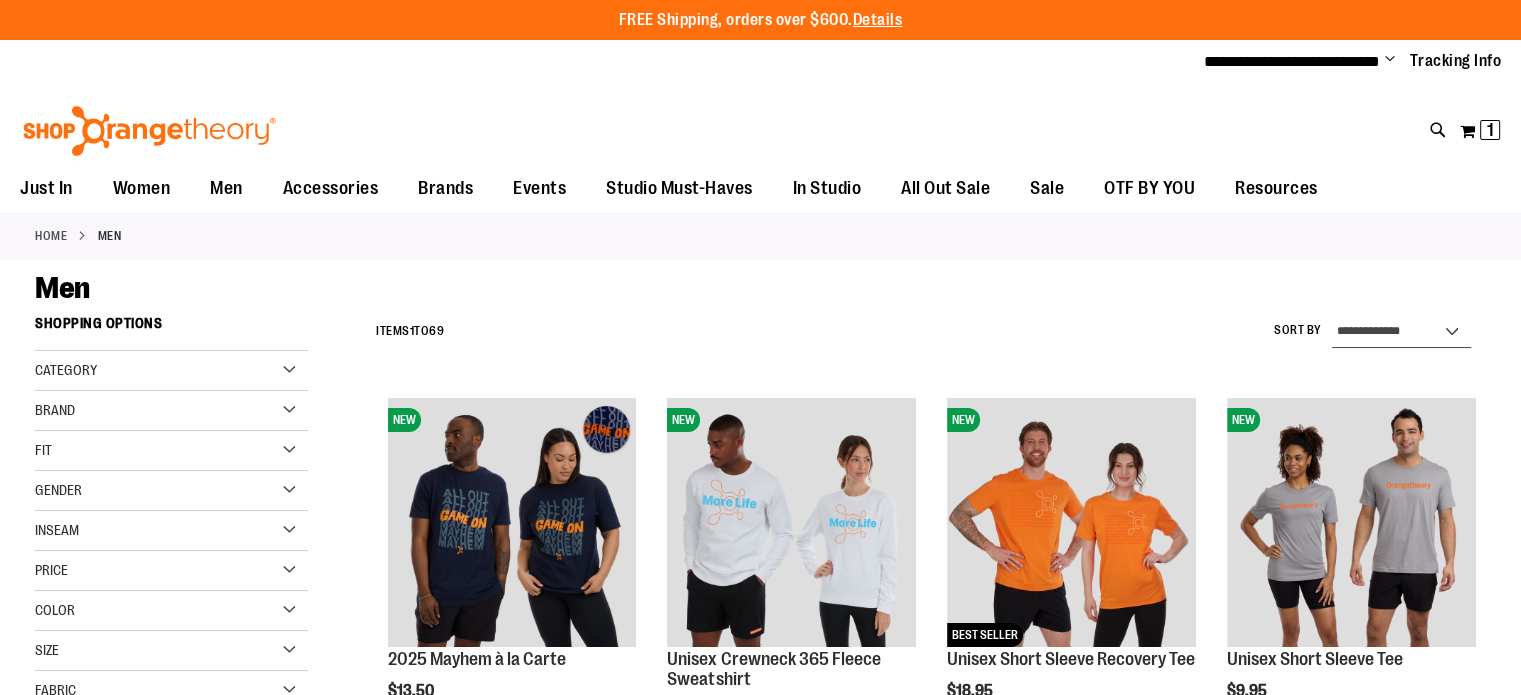 click on "**********" at bounding box center [1401, 332] 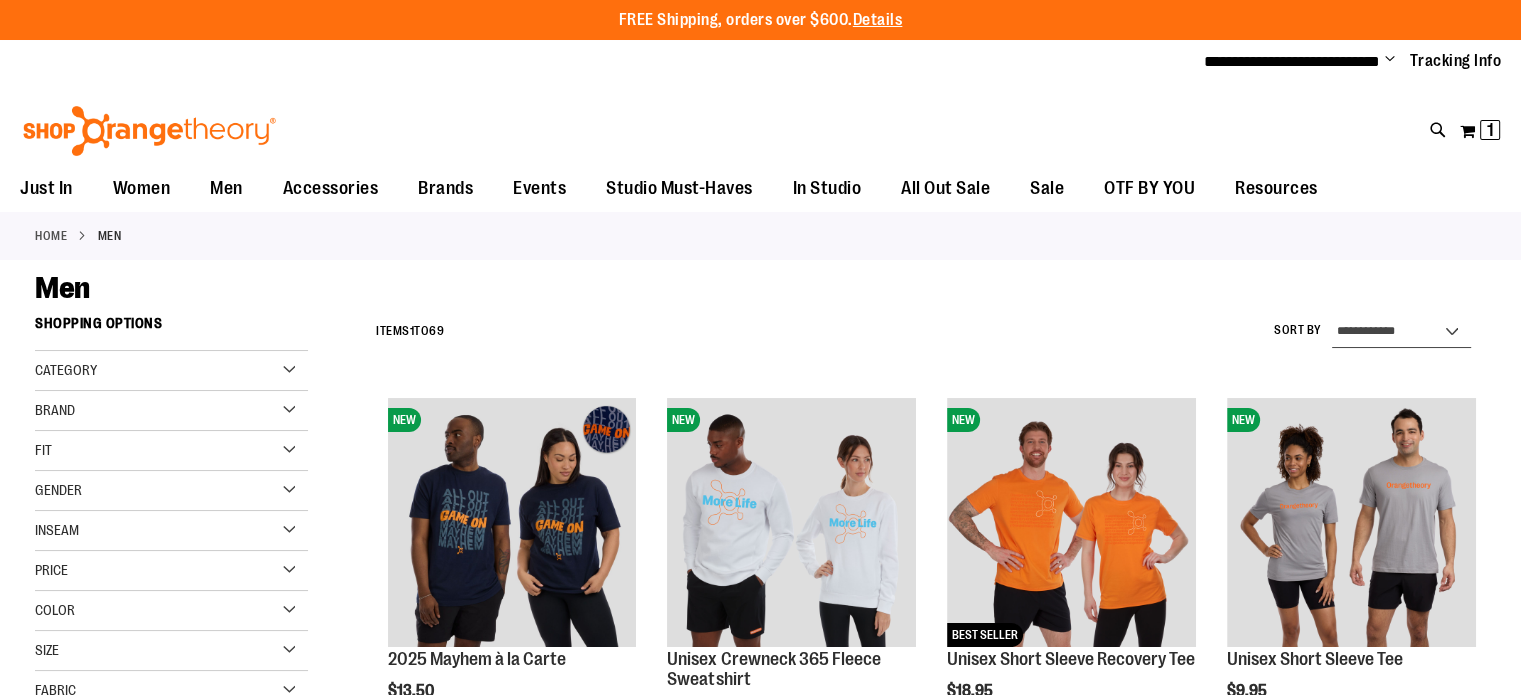 click on "**********" at bounding box center (1401, 332) 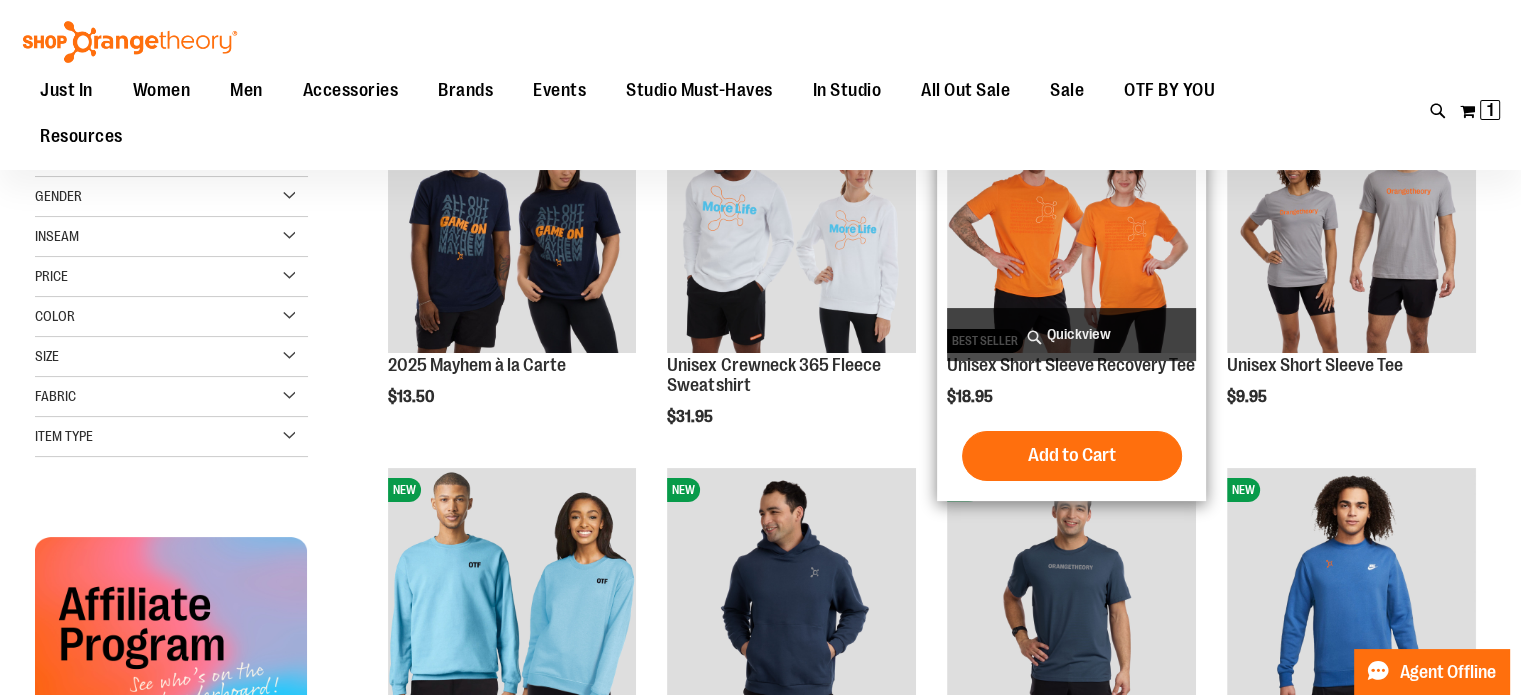 scroll, scrollTop: 304, scrollLeft: 0, axis: vertical 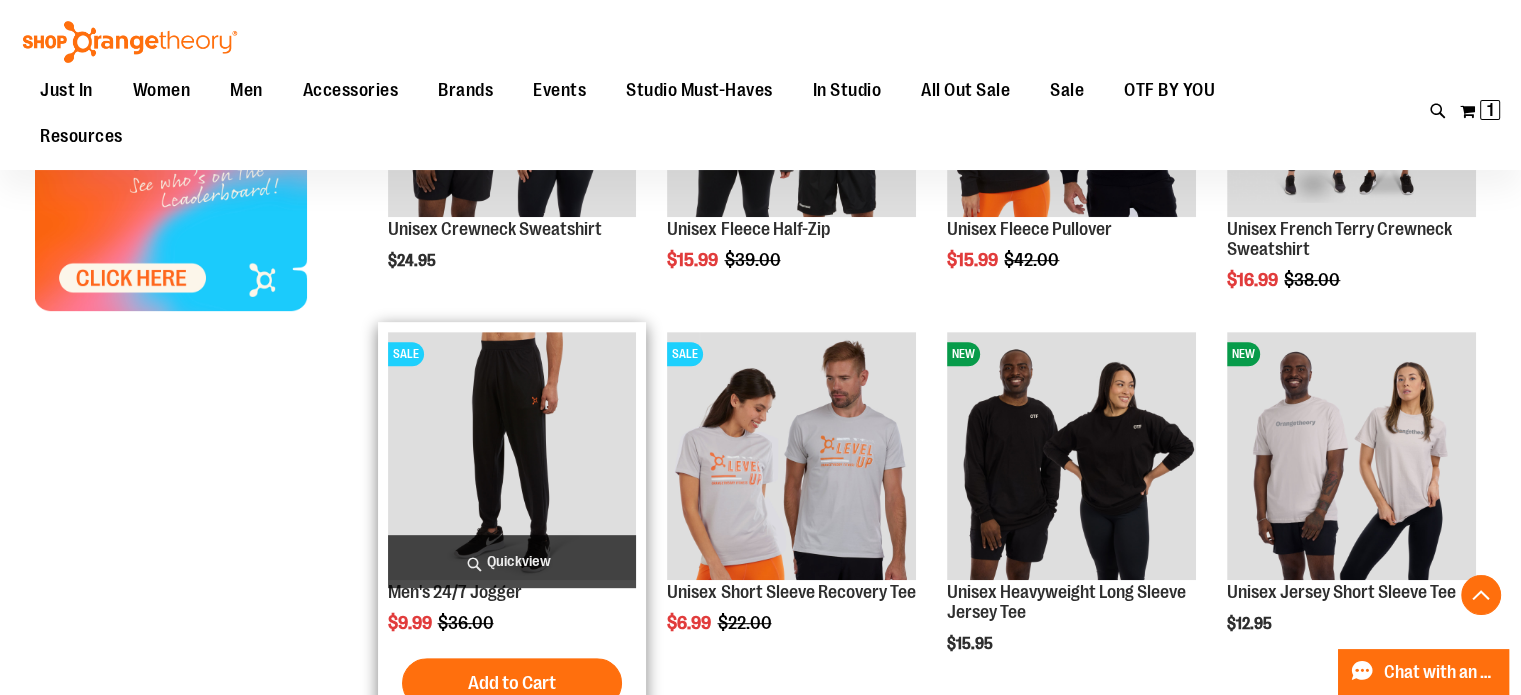 click at bounding box center (512, 456) 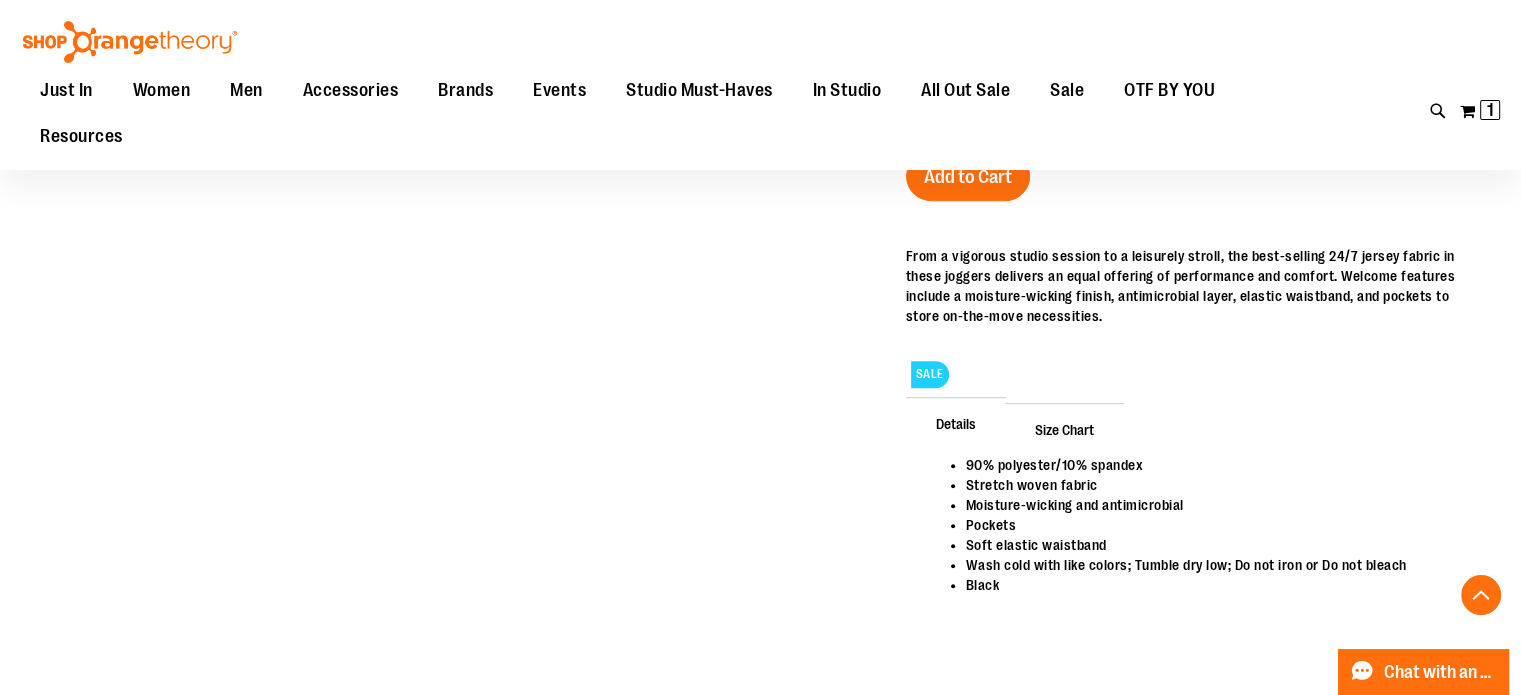 scroll, scrollTop: 916, scrollLeft: 0, axis: vertical 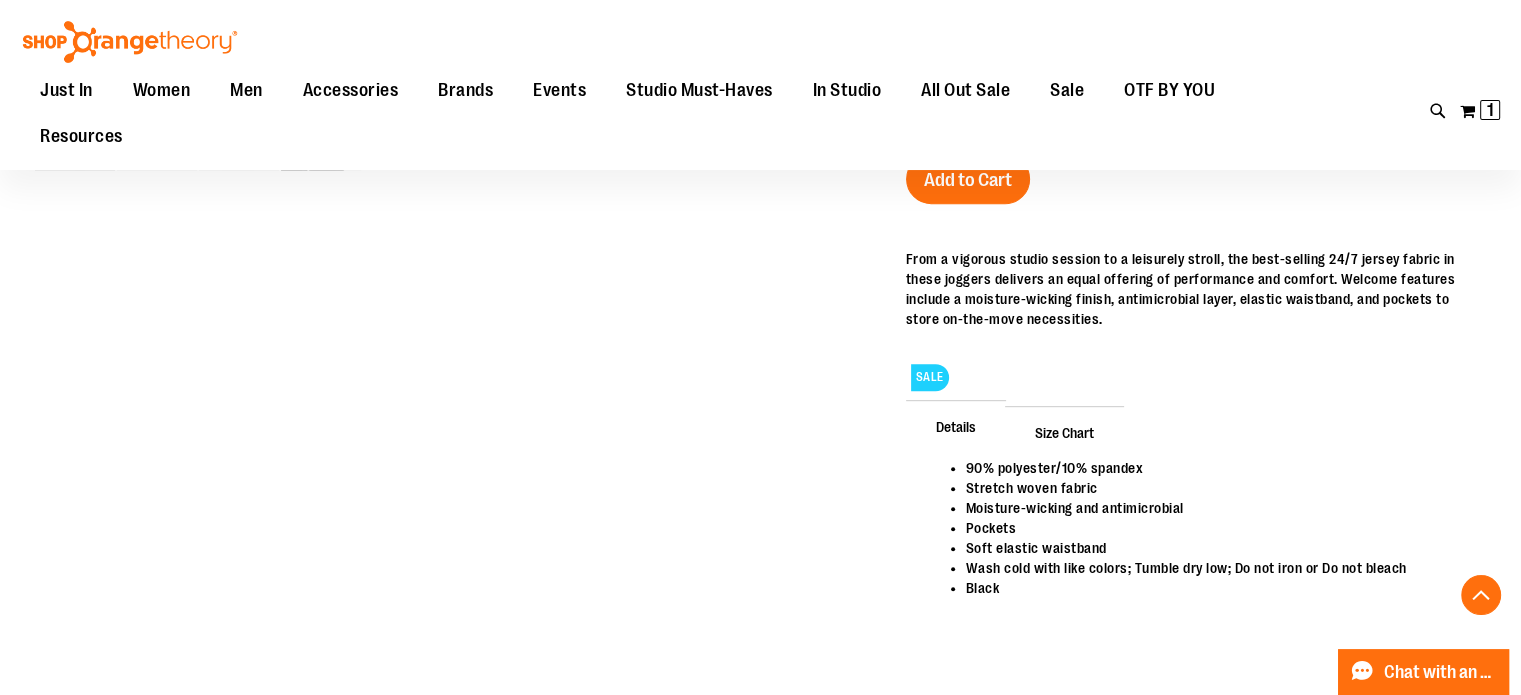 click on "Size Chart" at bounding box center (1064, 432) 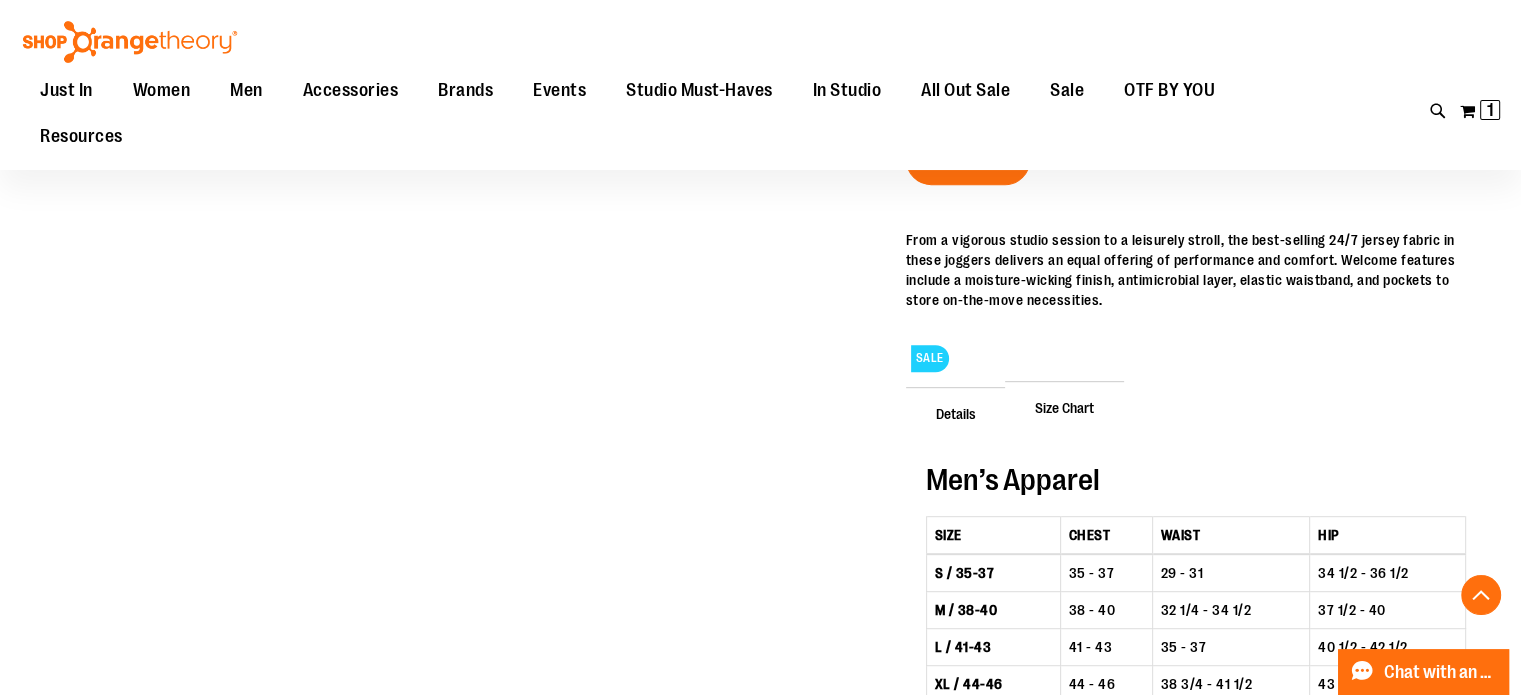 scroll, scrollTop: 0, scrollLeft: 0, axis: both 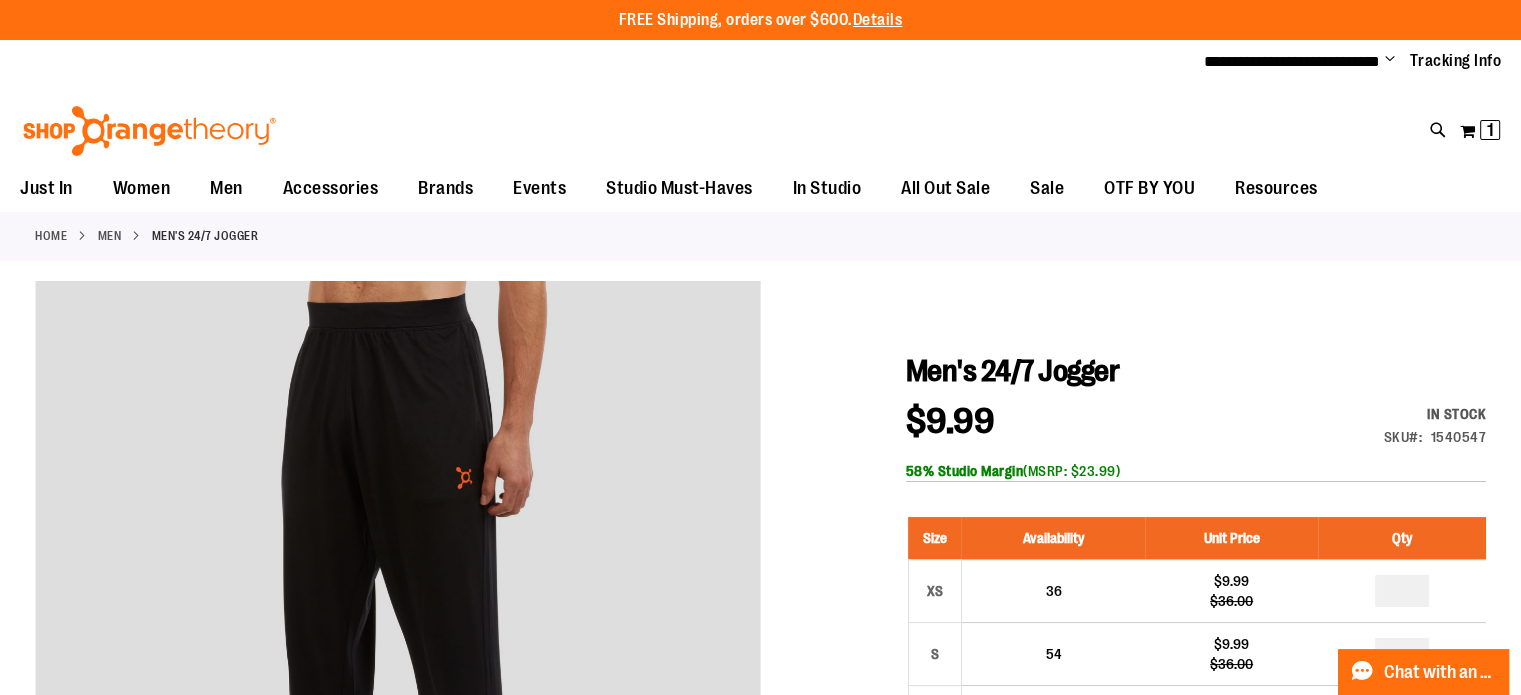 click on "Men" at bounding box center (110, 236) 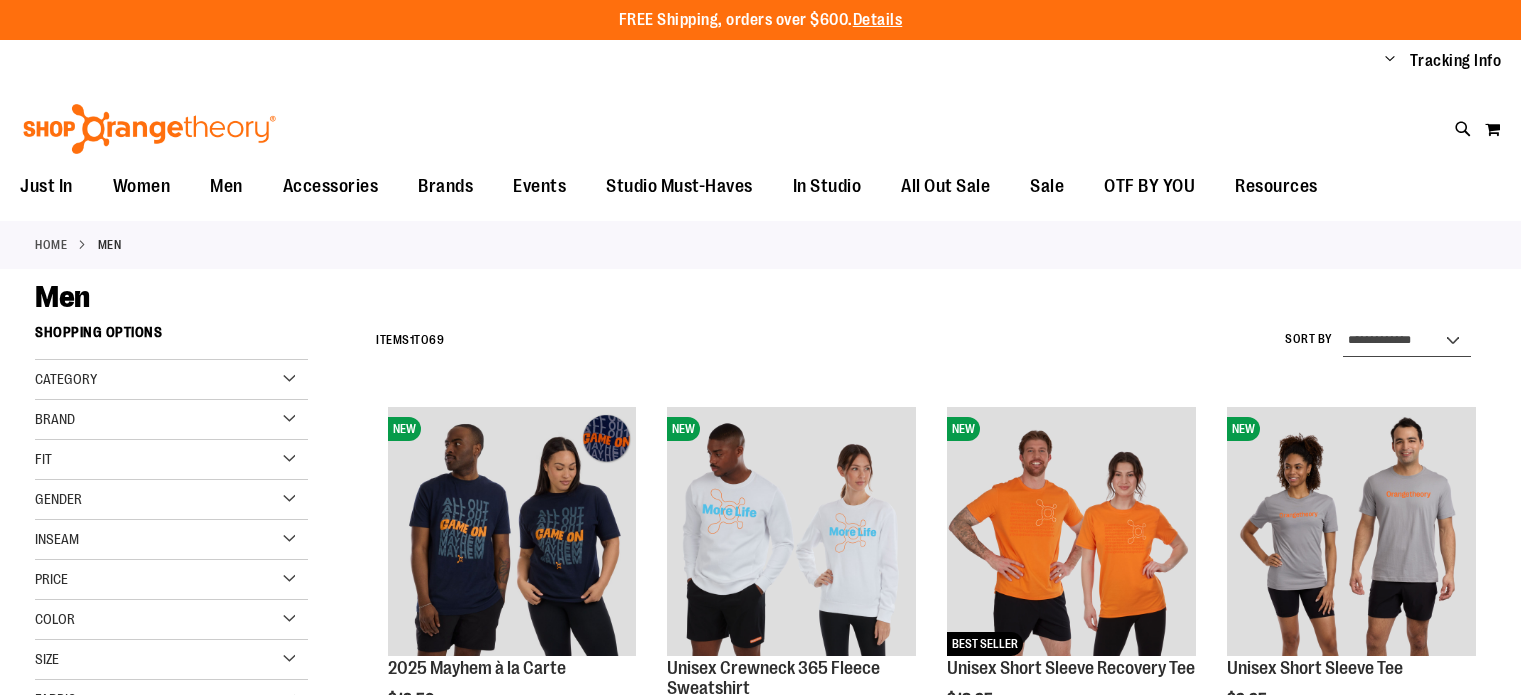 click on "**********" at bounding box center (1407, 341) 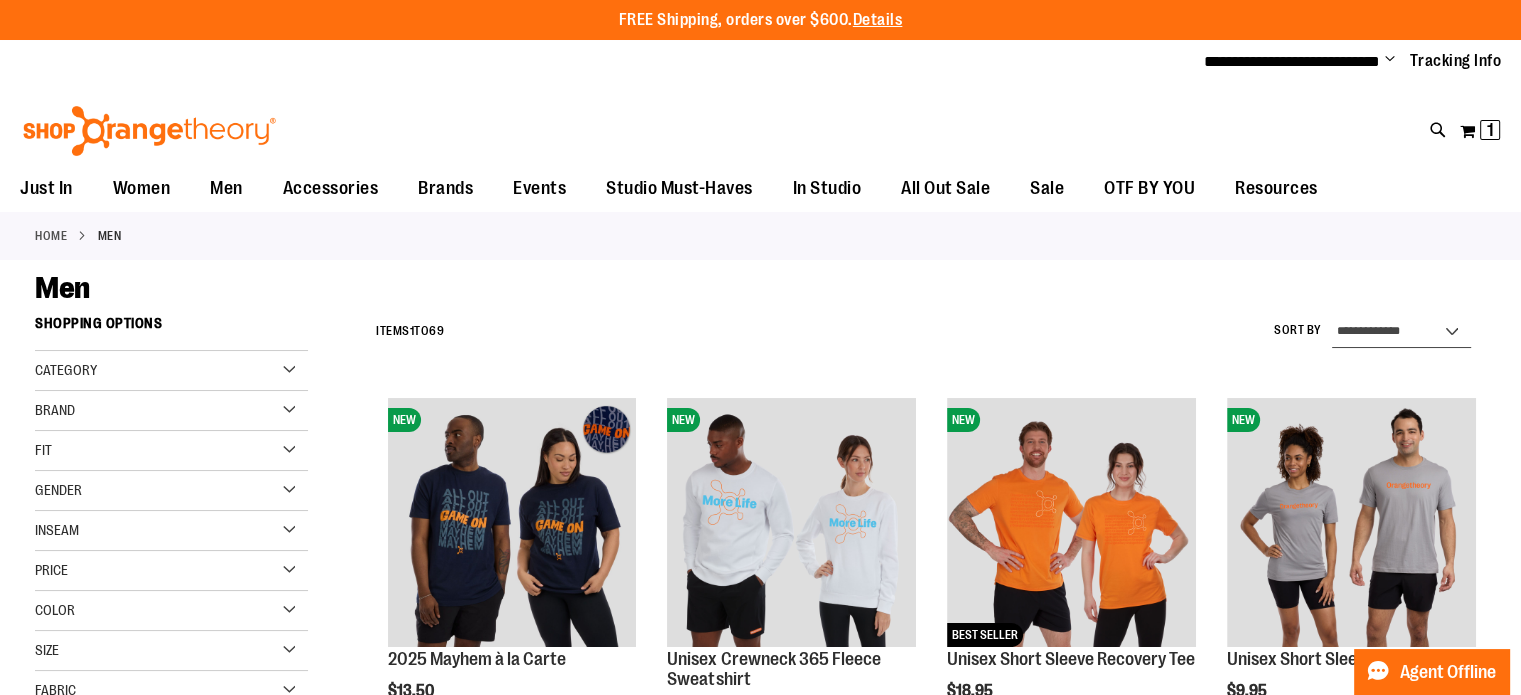 select on "**********" 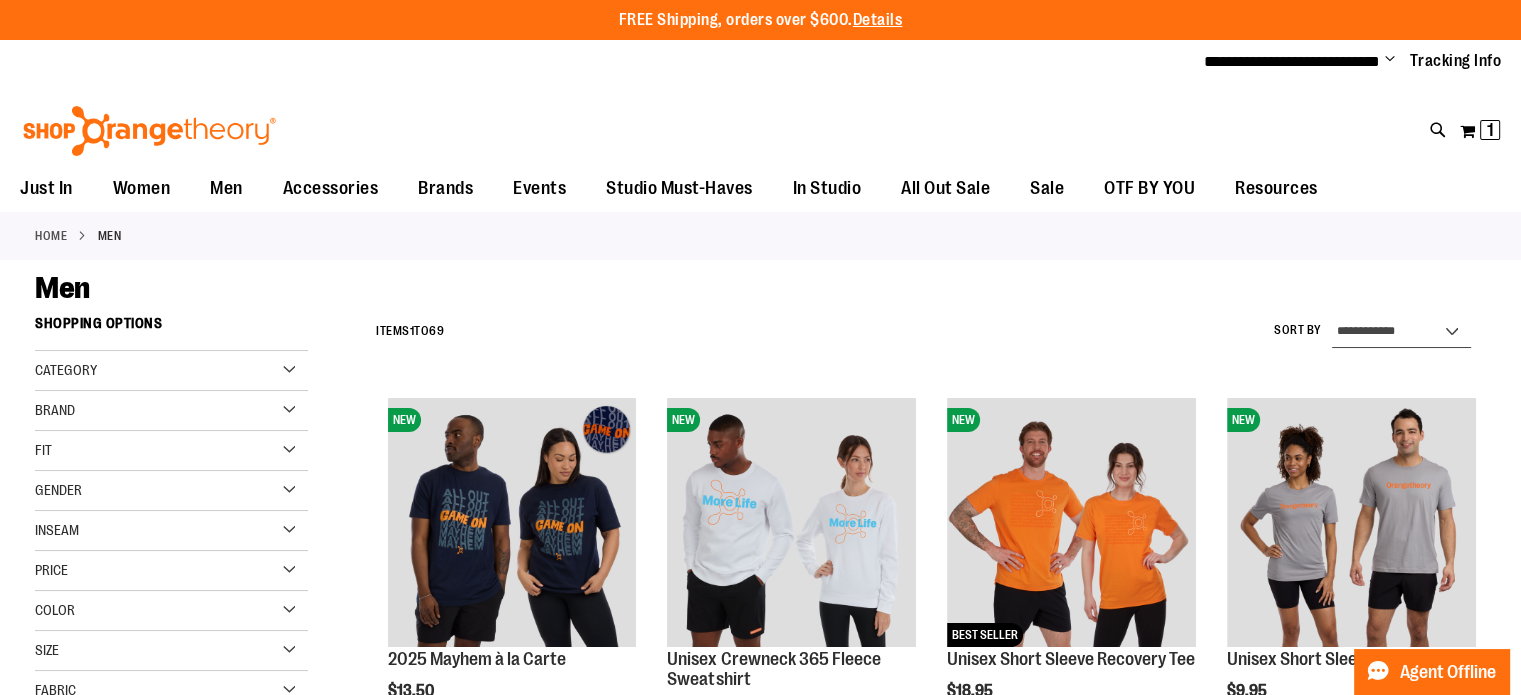 click on "**********" at bounding box center [1401, 332] 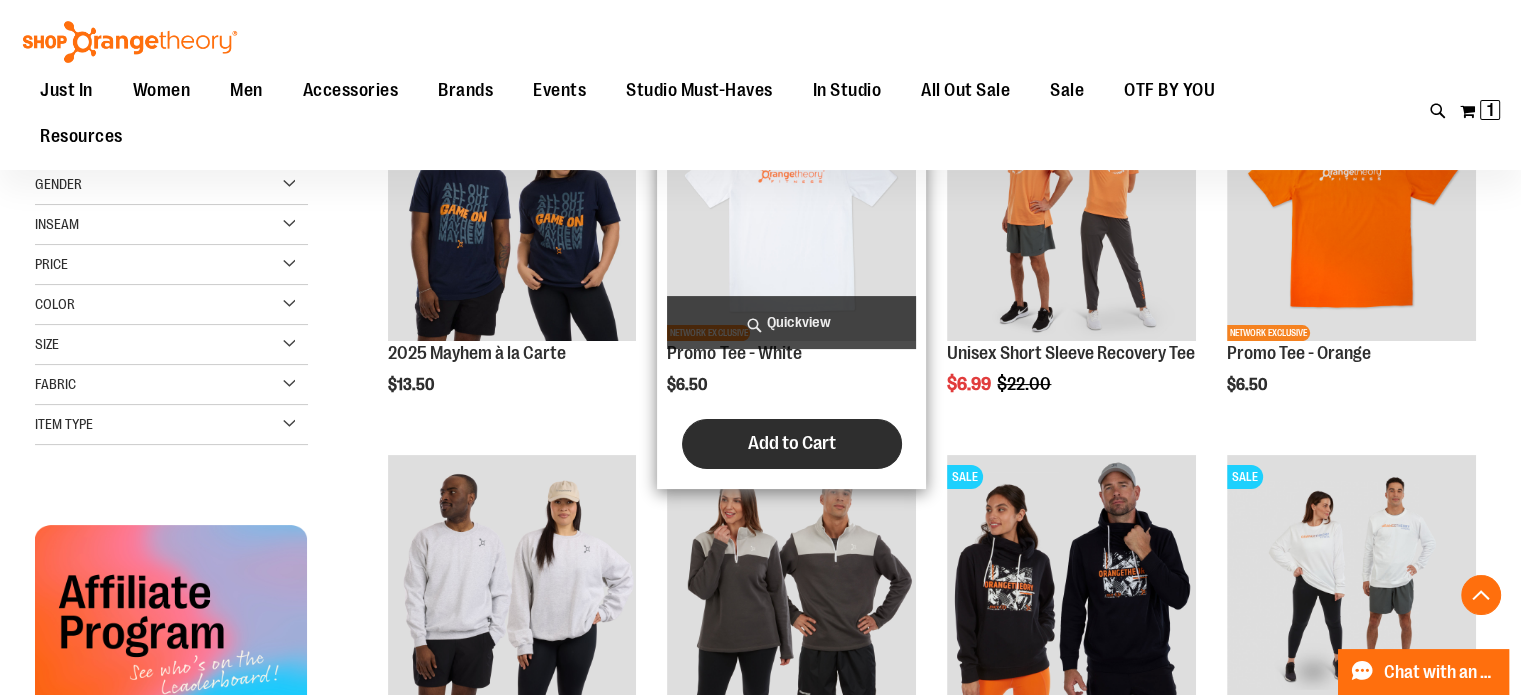 scroll, scrollTop: 0, scrollLeft: 0, axis: both 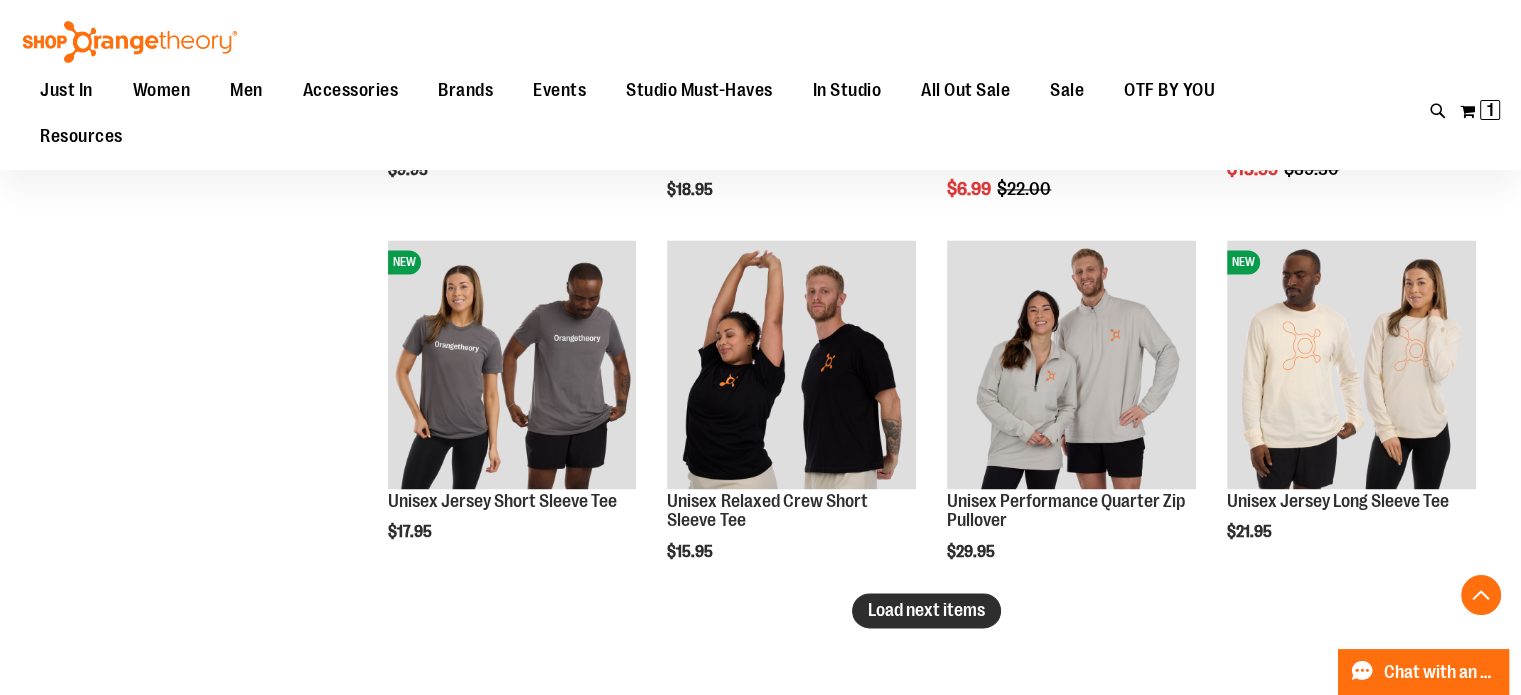 click on "Load next items" at bounding box center (926, 610) 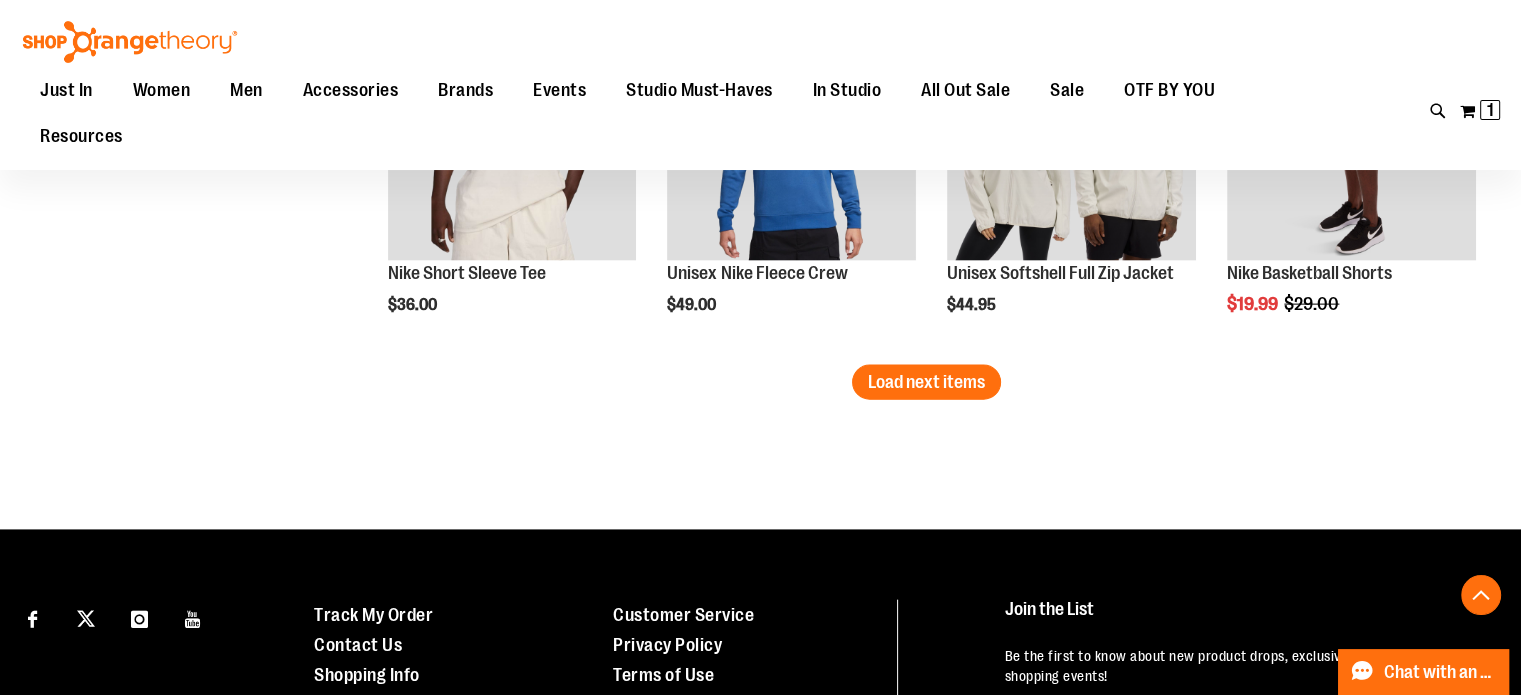 scroll, scrollTop: 4373, scrollLeft: 0, axis: vertical 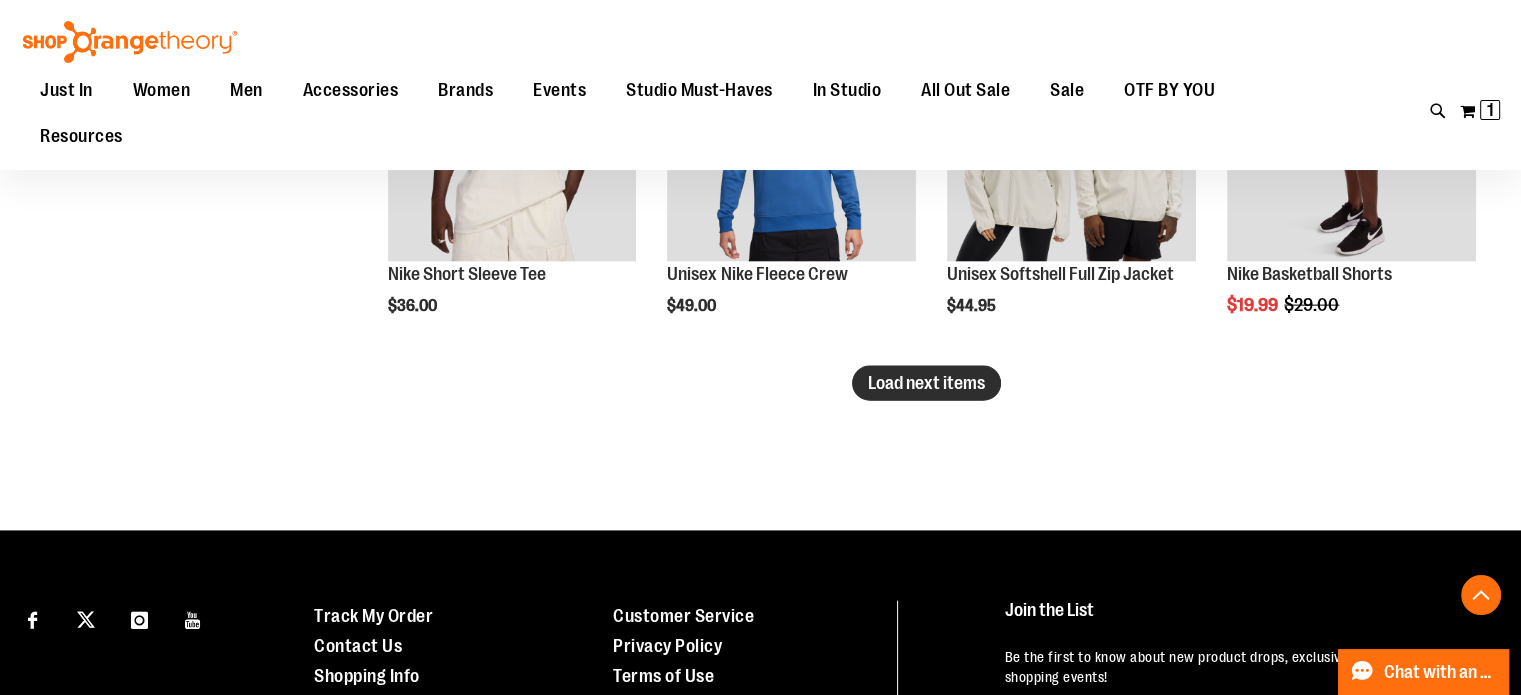 click on "Load next items" at bounding box center (926, 383) 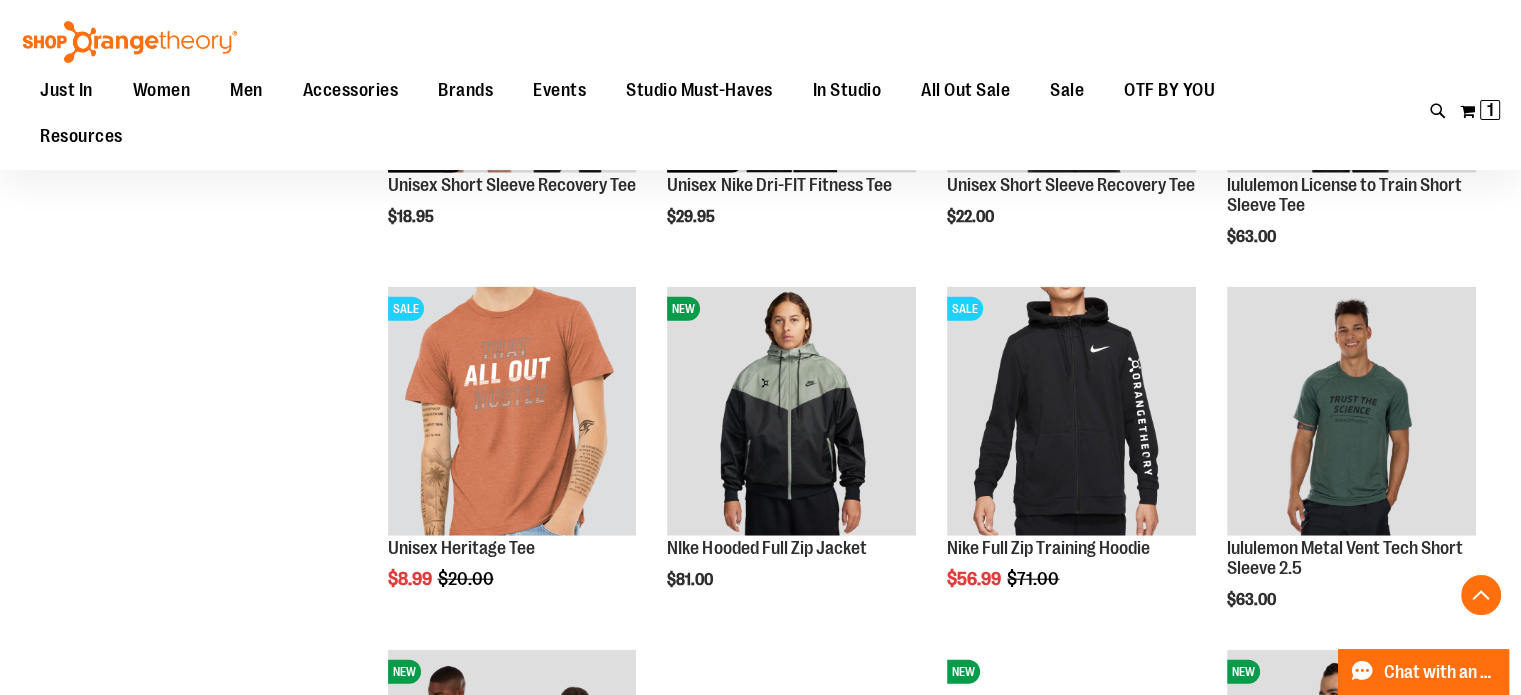 scroll, scrollTop: 4821, scrollLeft: 0, axis: vertical 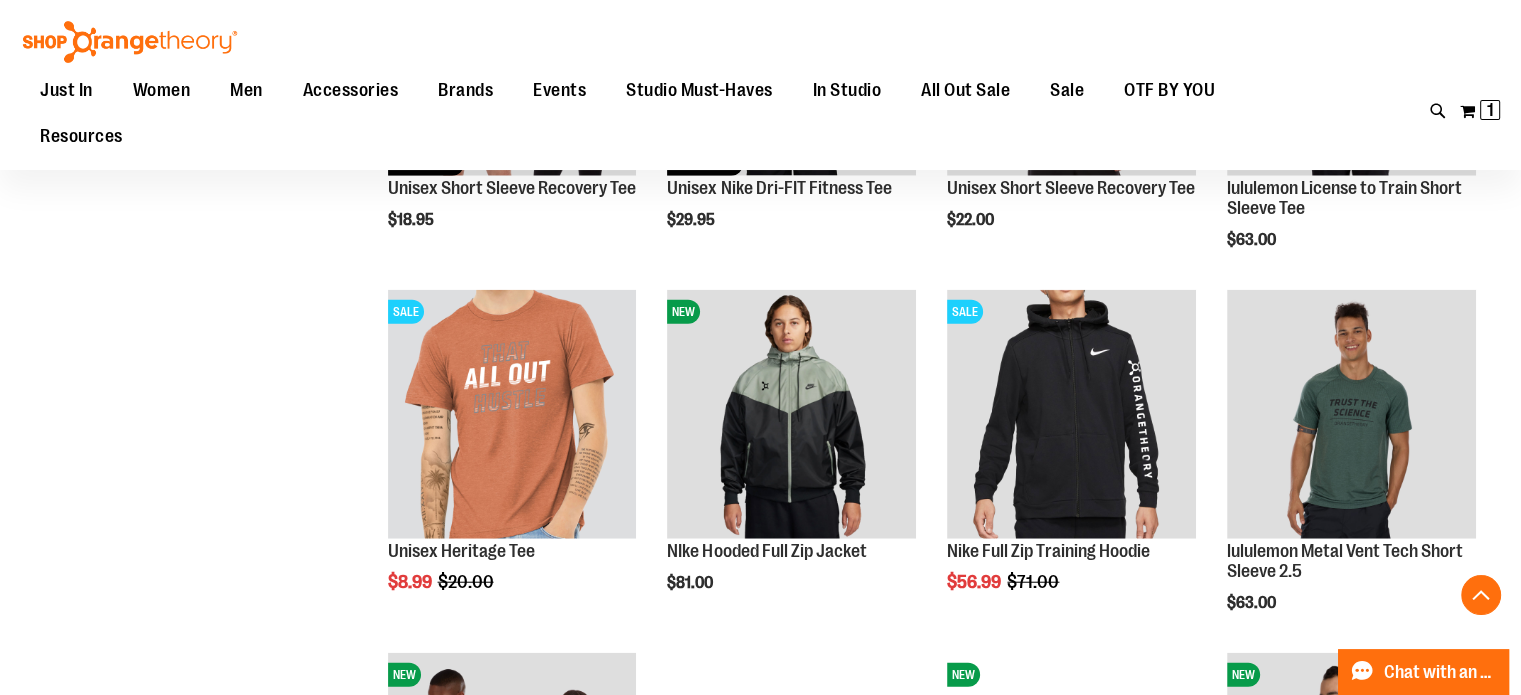click on "**********" at bounding box center (760, -1696) 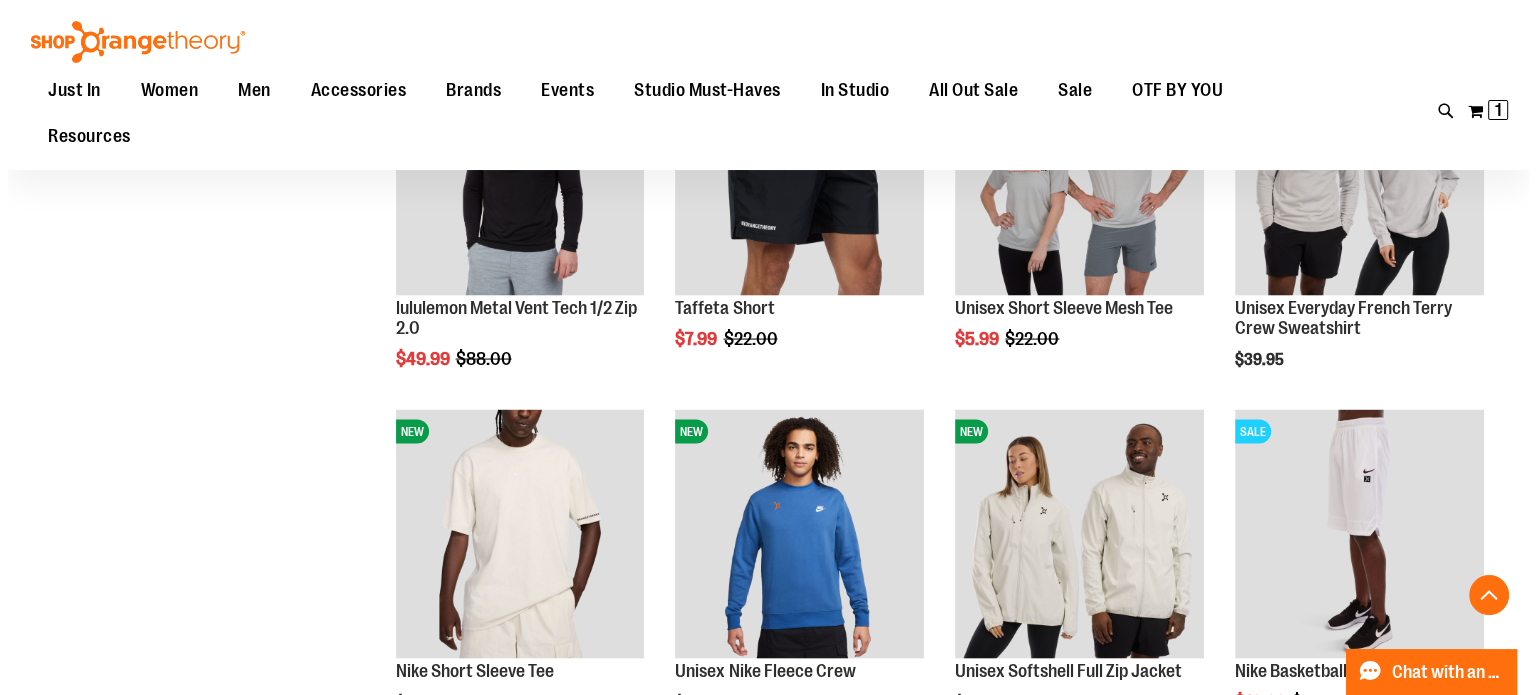 scroll, scrollTop: 3976, scrollLeft: 0, axis: vertical 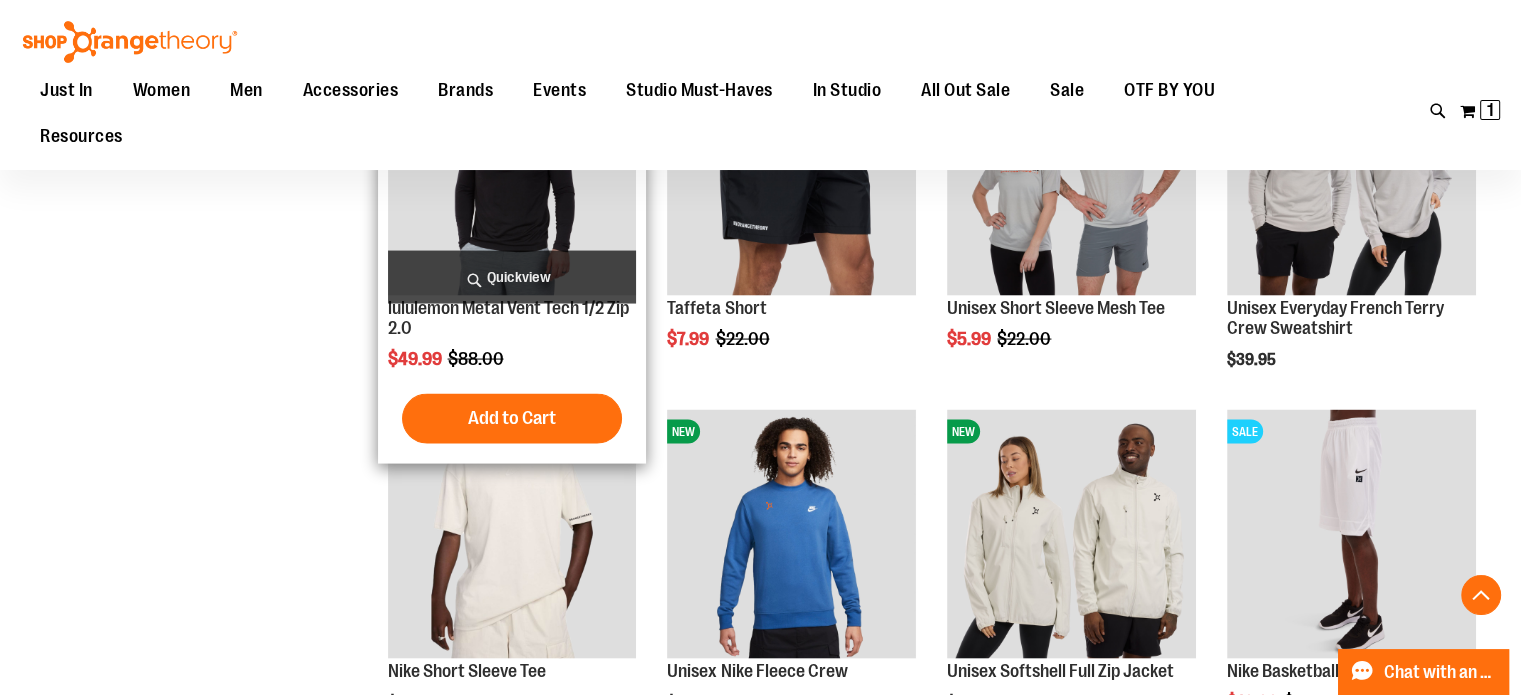 click on "Quickview" at bounding box center [512, 277] 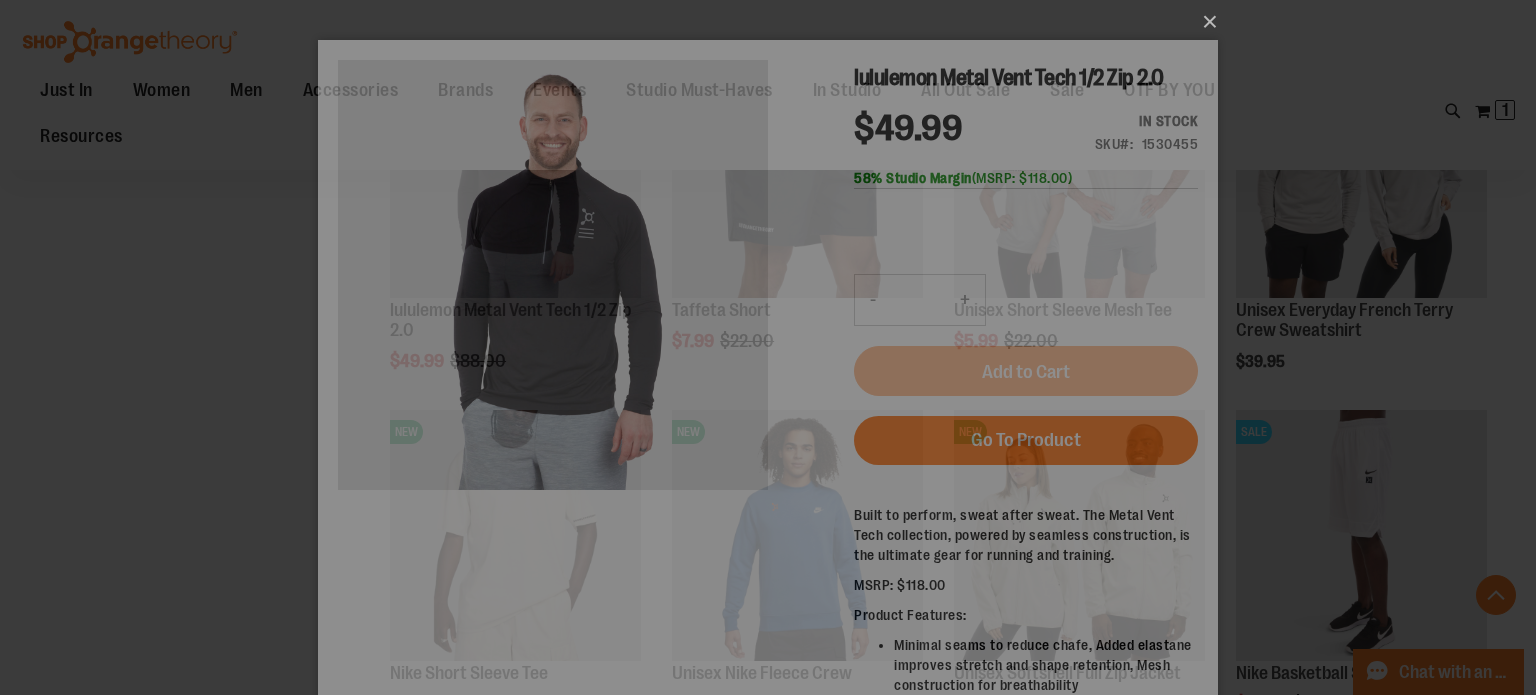 scroll, scrollTop: 0, scrollLeft: 0, axis: both 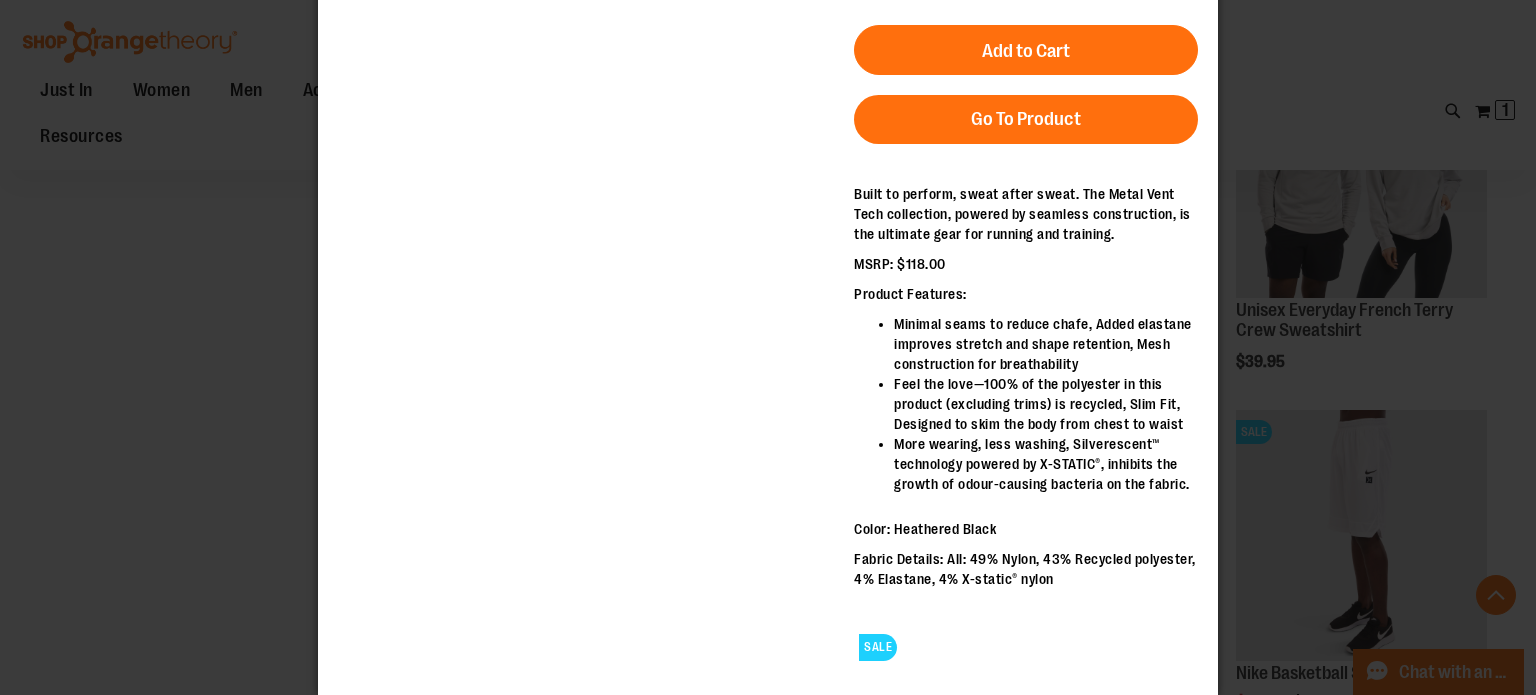 click on "×" at bounding box center (768, 347) 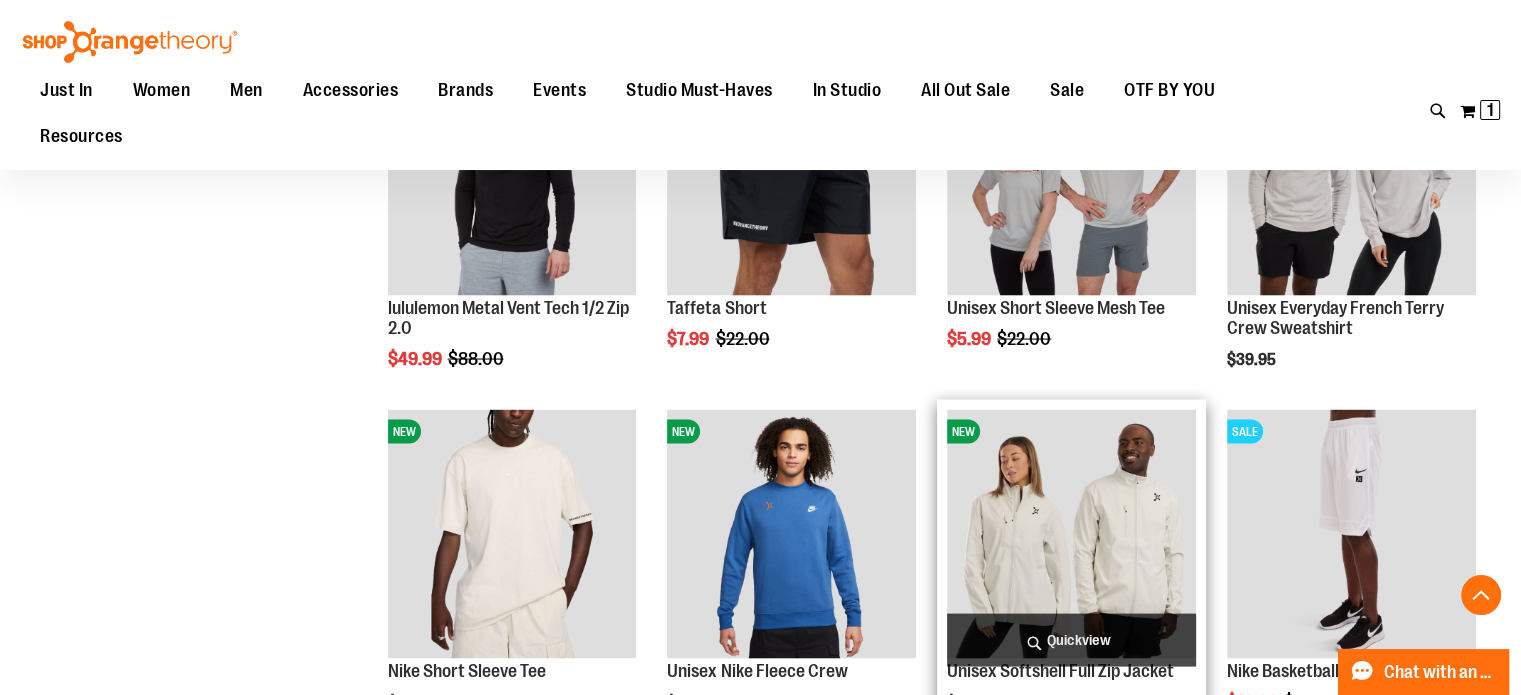 click on "Quickview" at bounding box center (1071, 640) 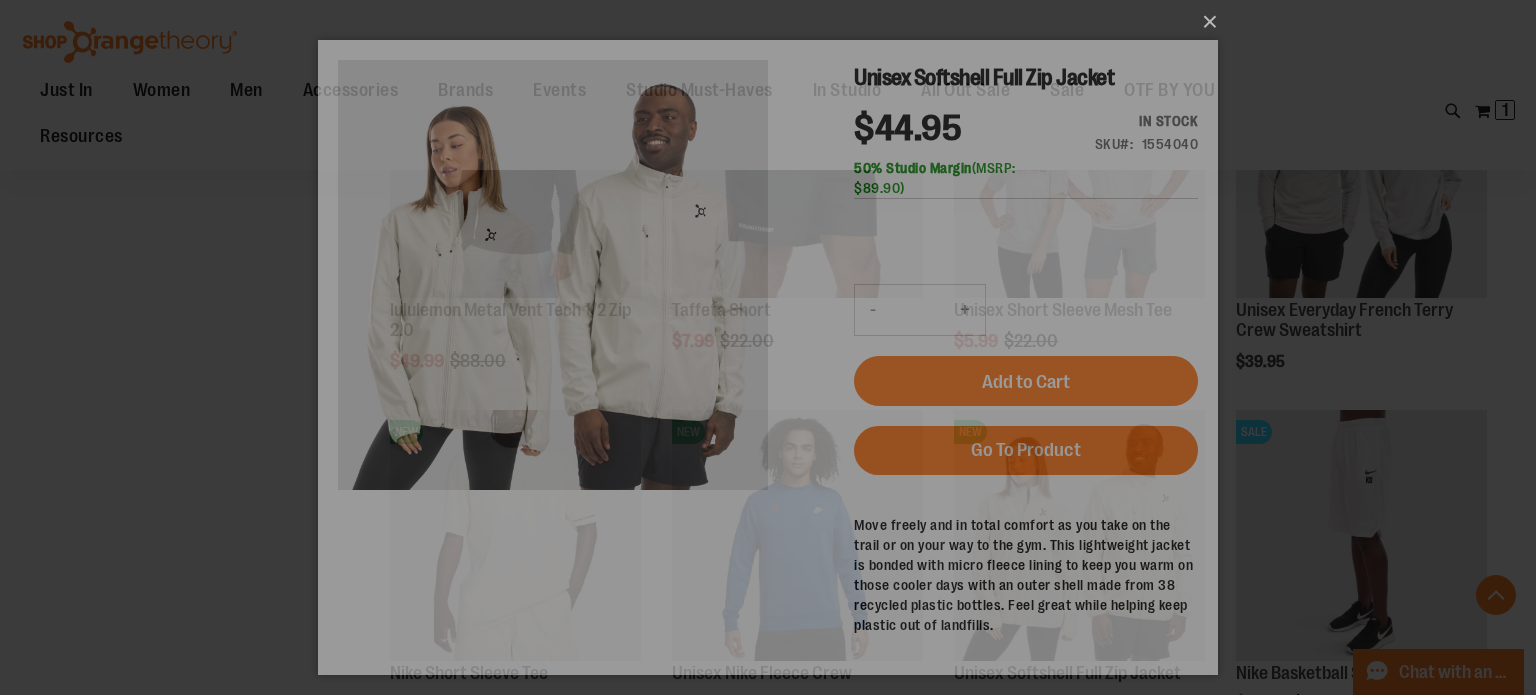 scroll, scrollTop: 0, scrollLeft: 0, axis: both 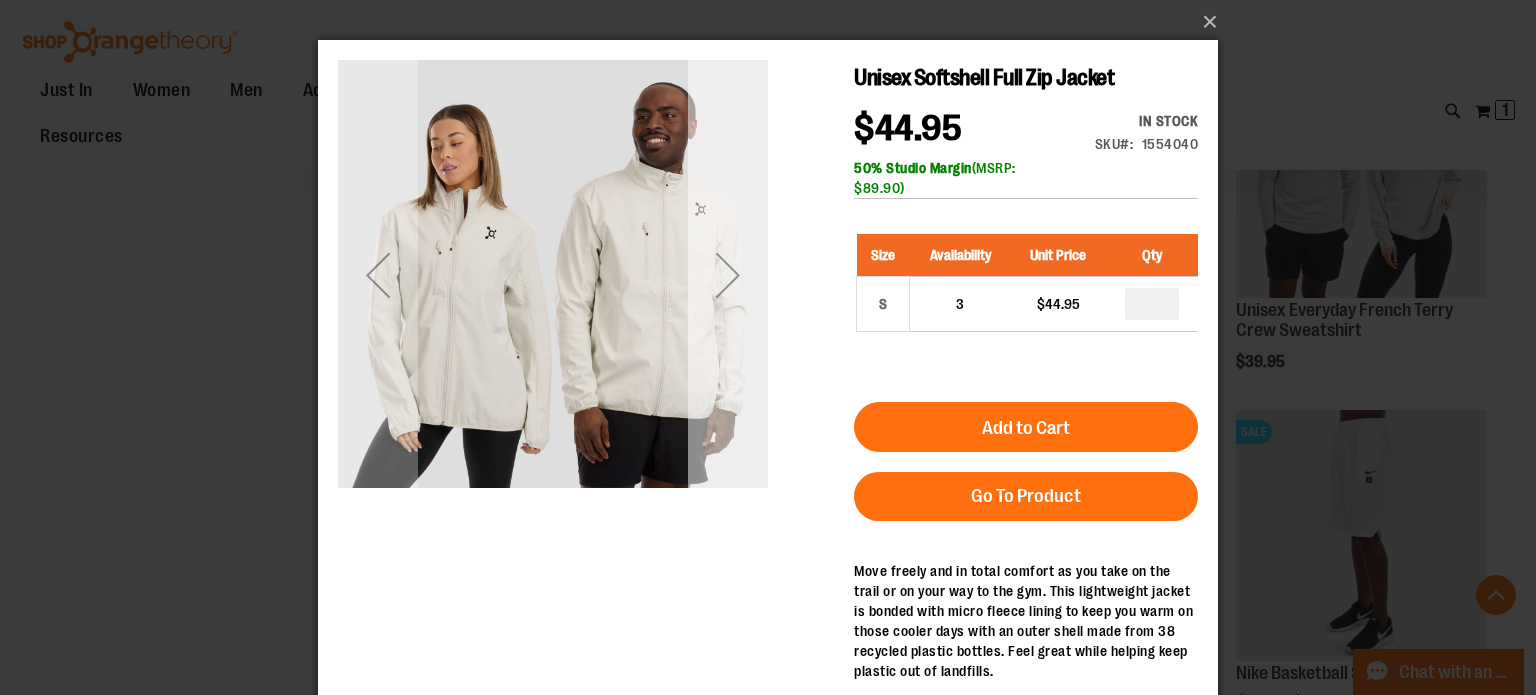 click at bounding box center (728, 275) 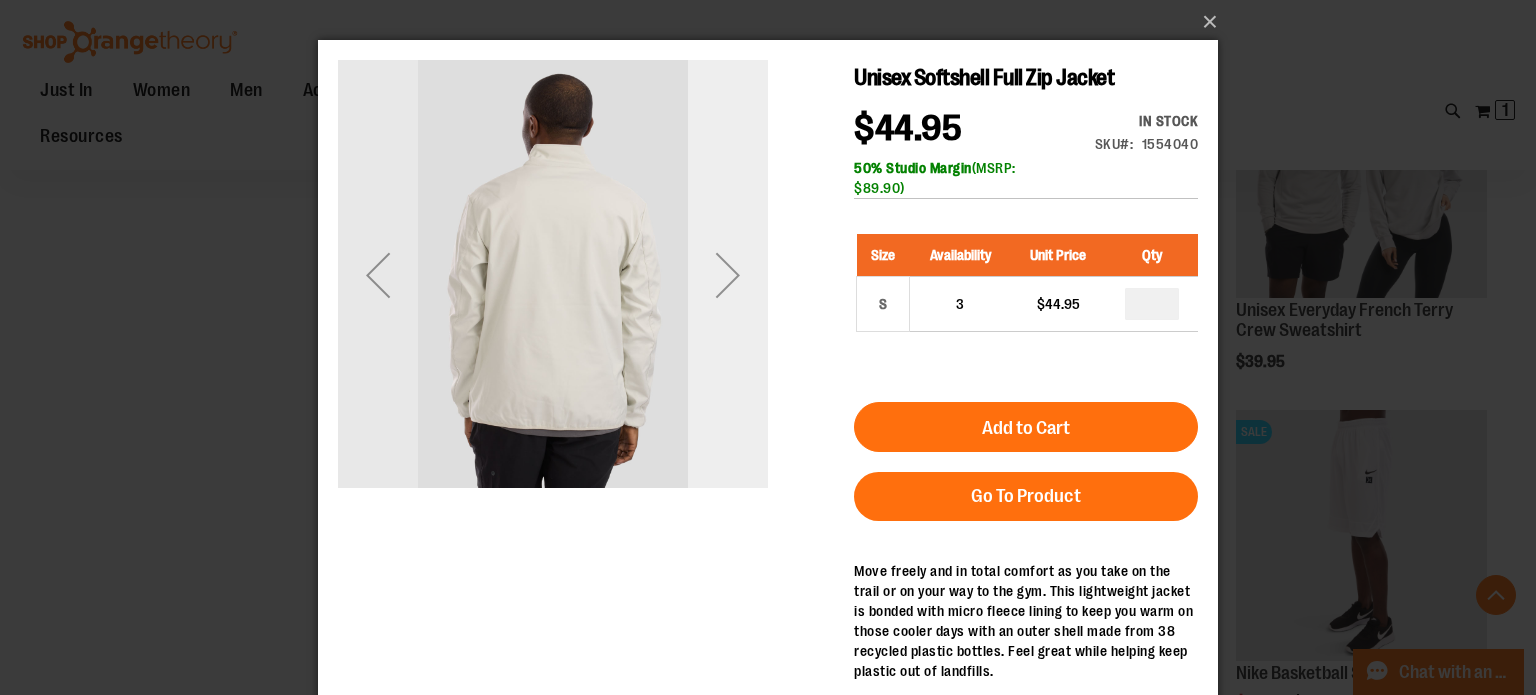 click at bounding box center [728, 275] 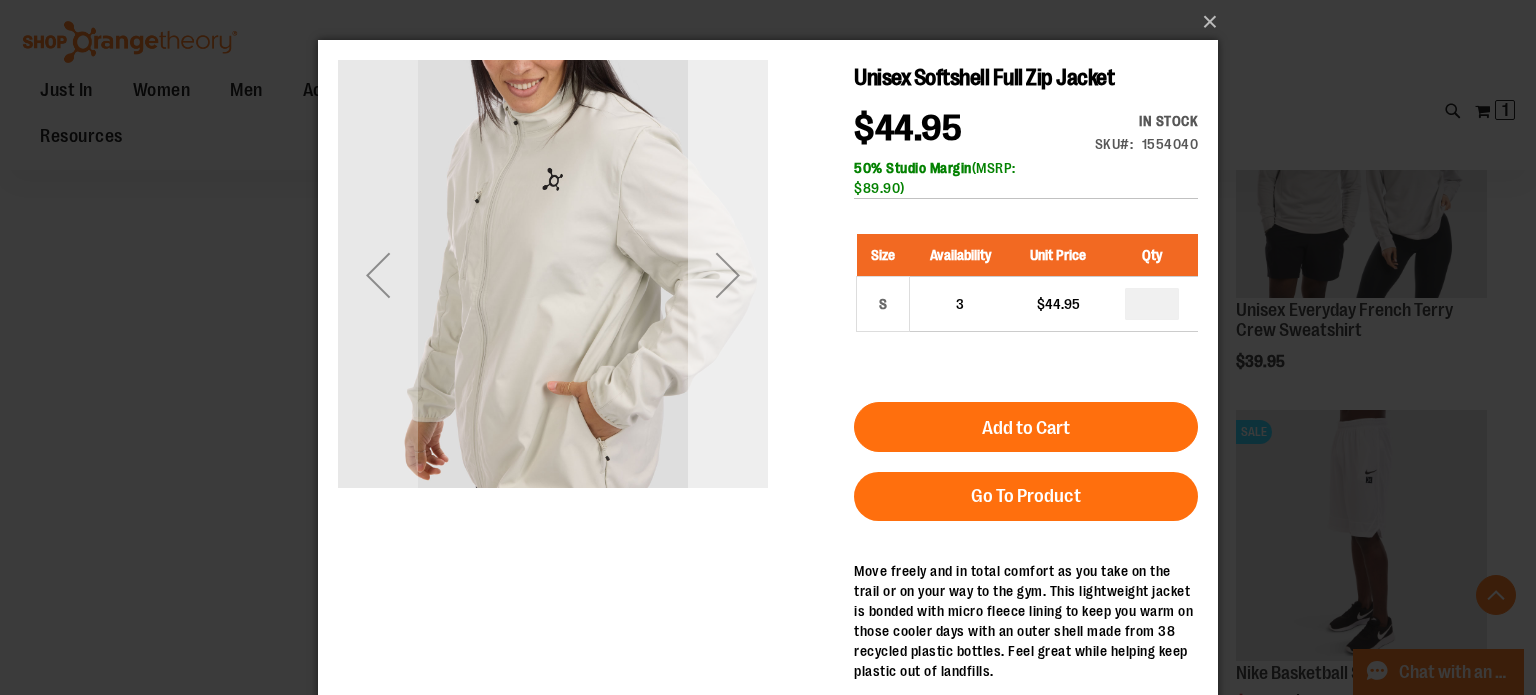 click at bounding box center [728, 275] 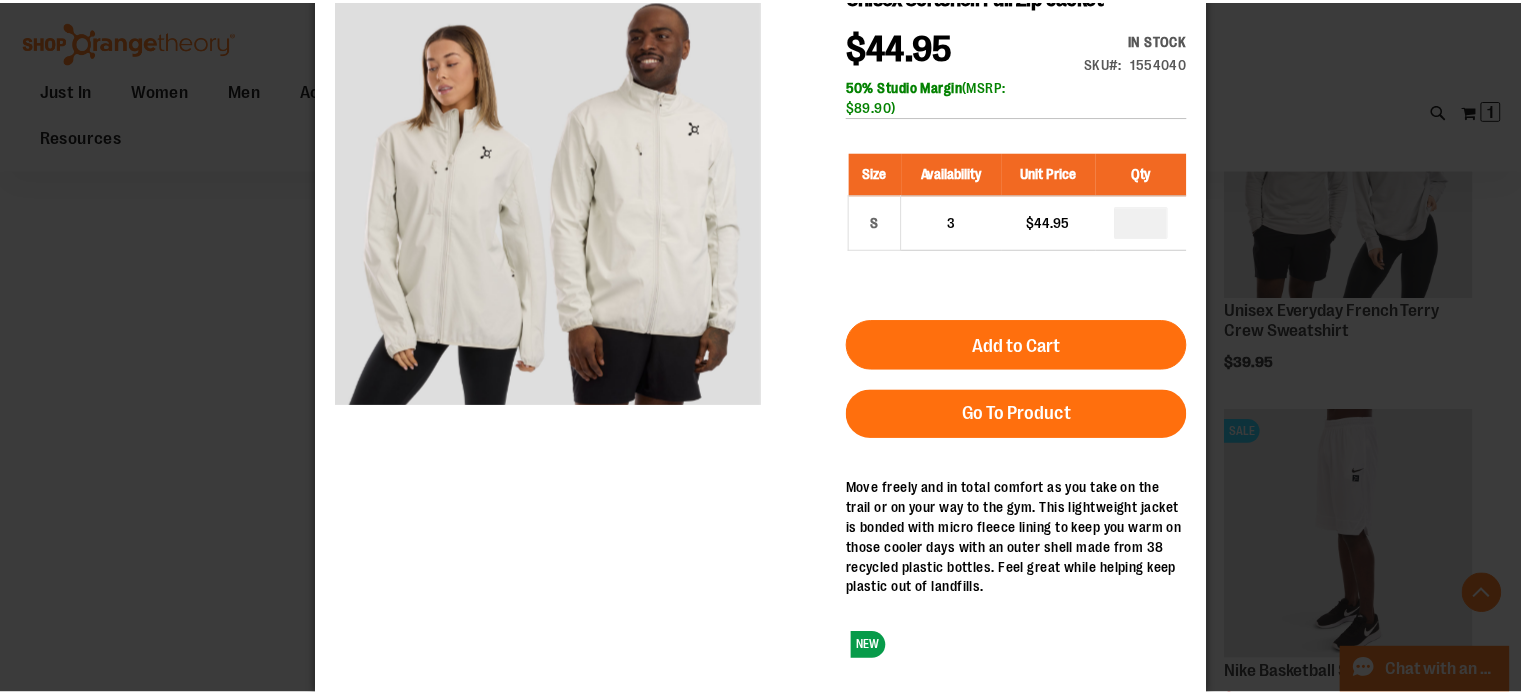 scroll, scrollTop: 0, scrollLeft: 0, axis: both 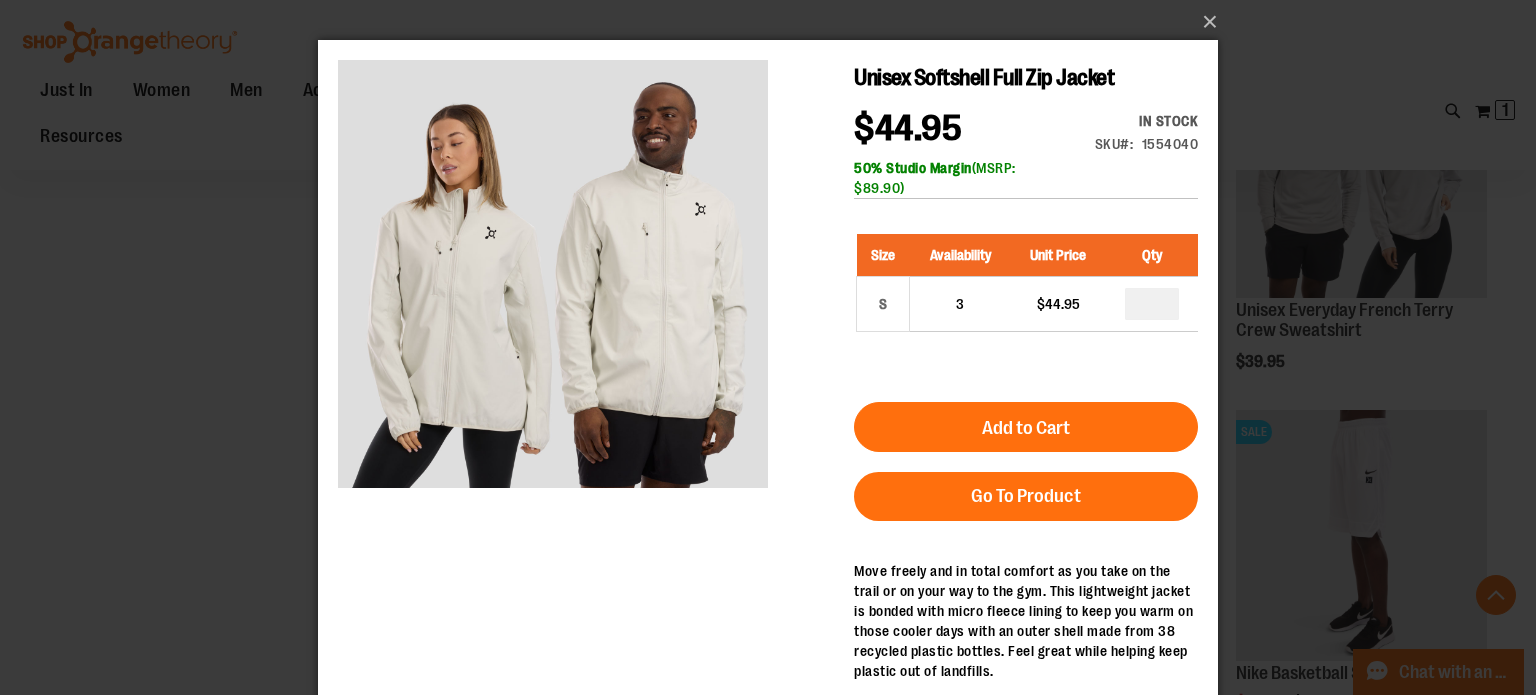 click on "×" at bounding box center (768, 347) 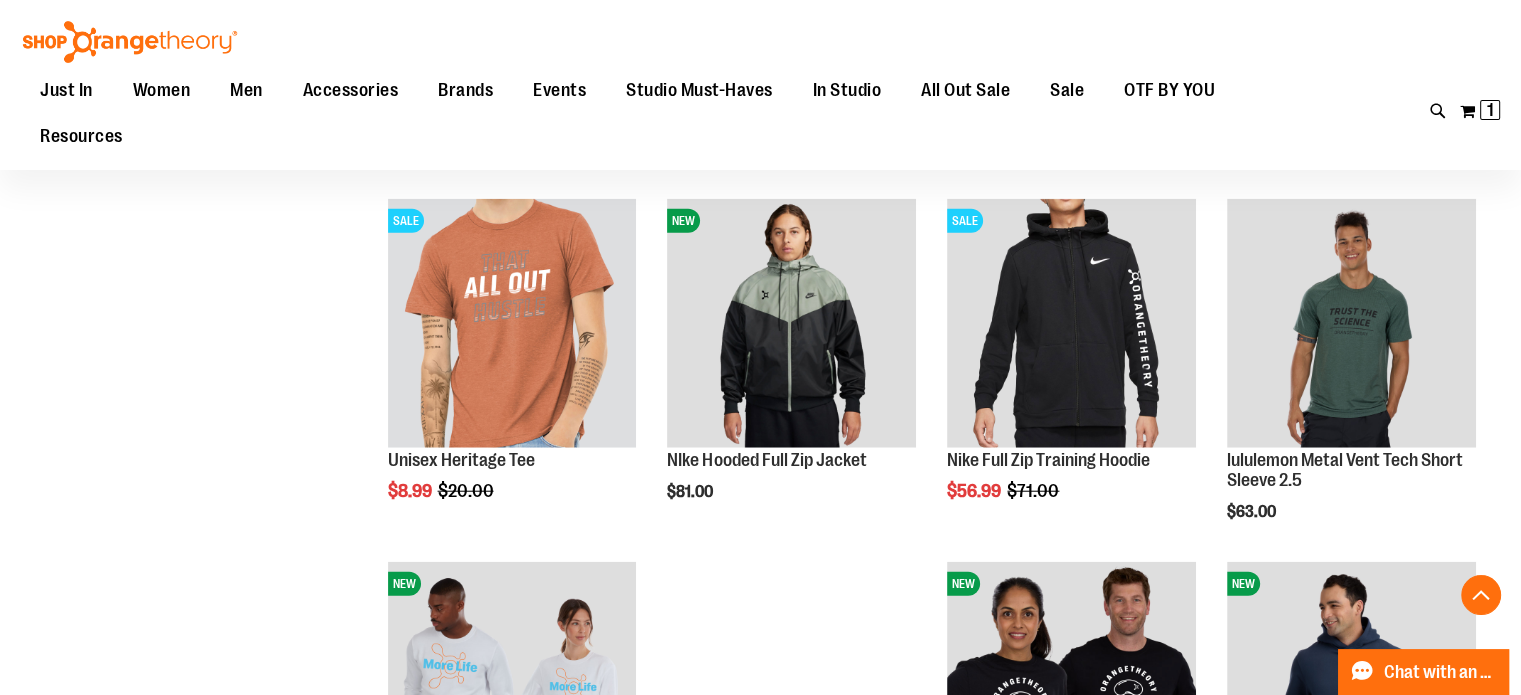scroll, scrollTop: 5320, scrollLeft: 0, axis: vertical 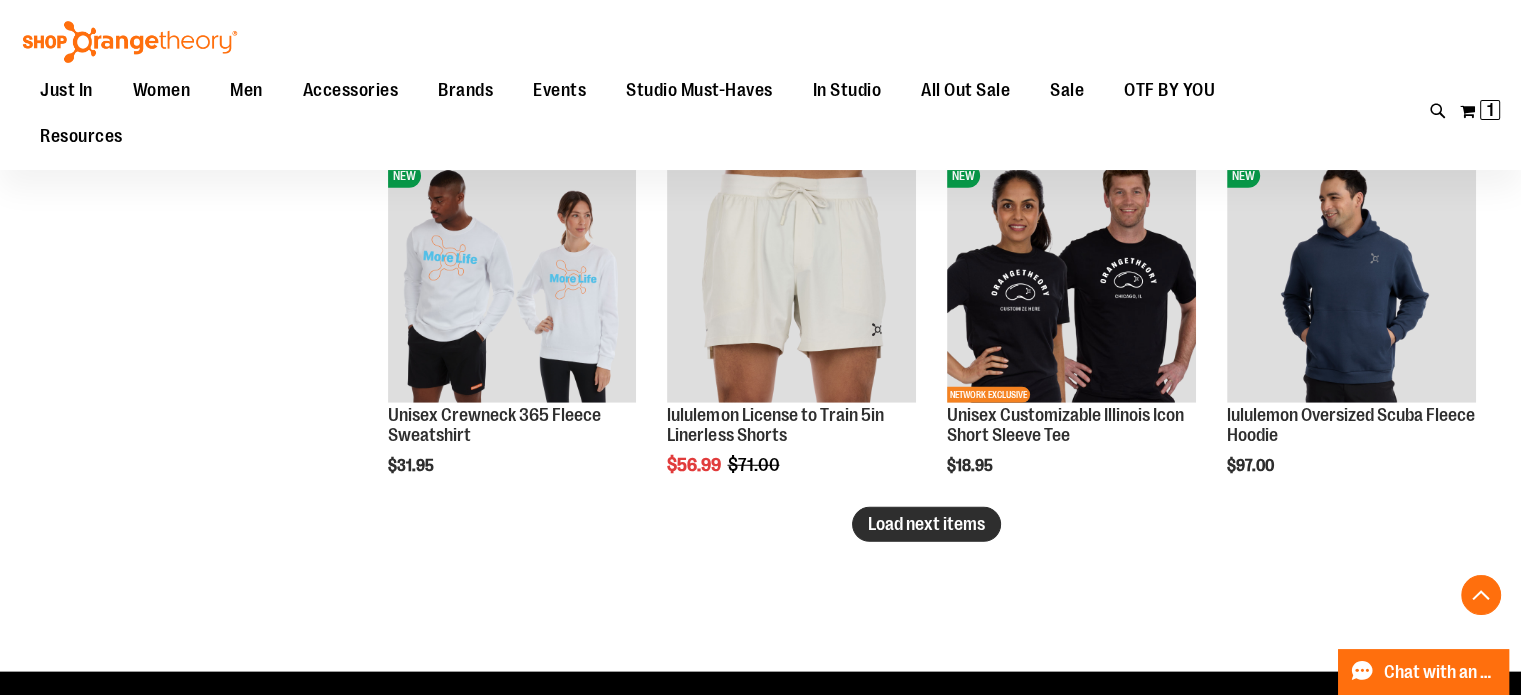 click on "Load next items" at bounding box center (926, 524) 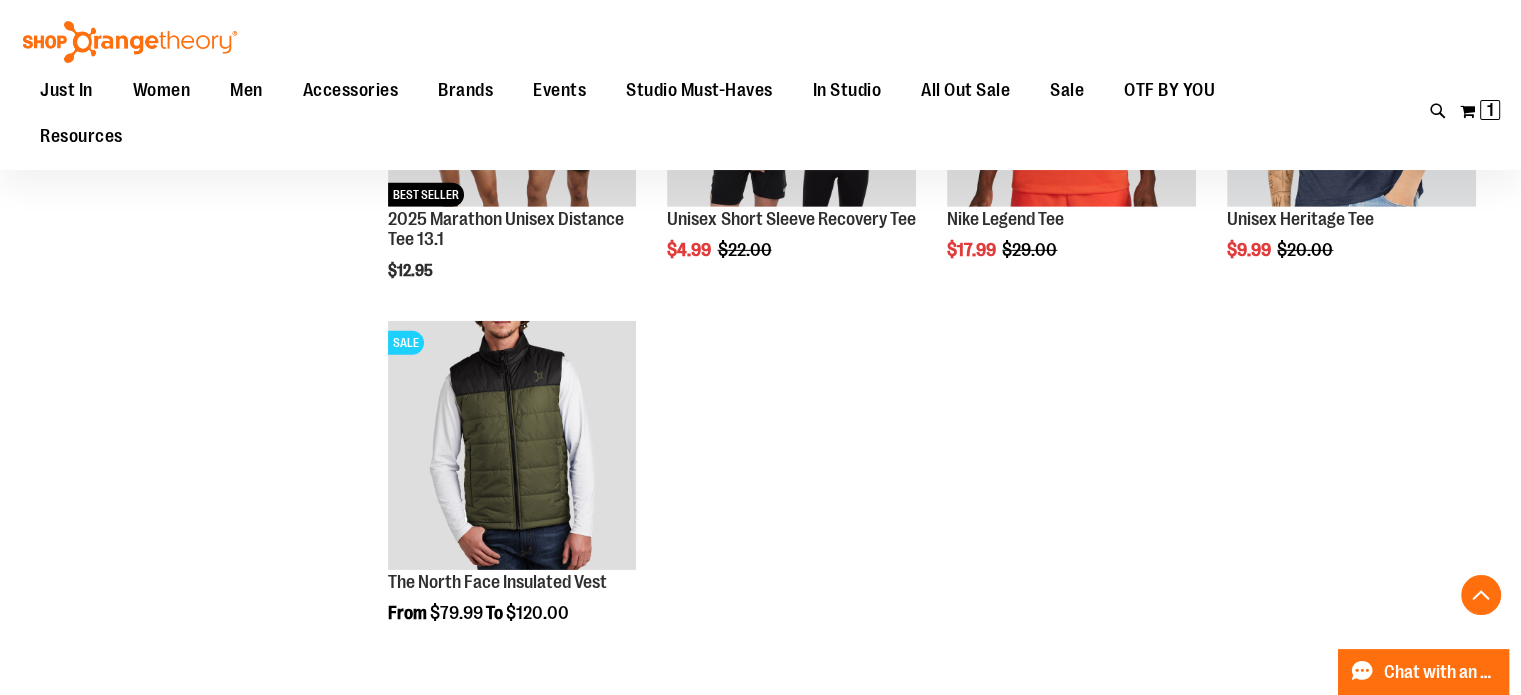 scroll, scrollTop: 6252, scrollLeft: 0, axis: vertical 